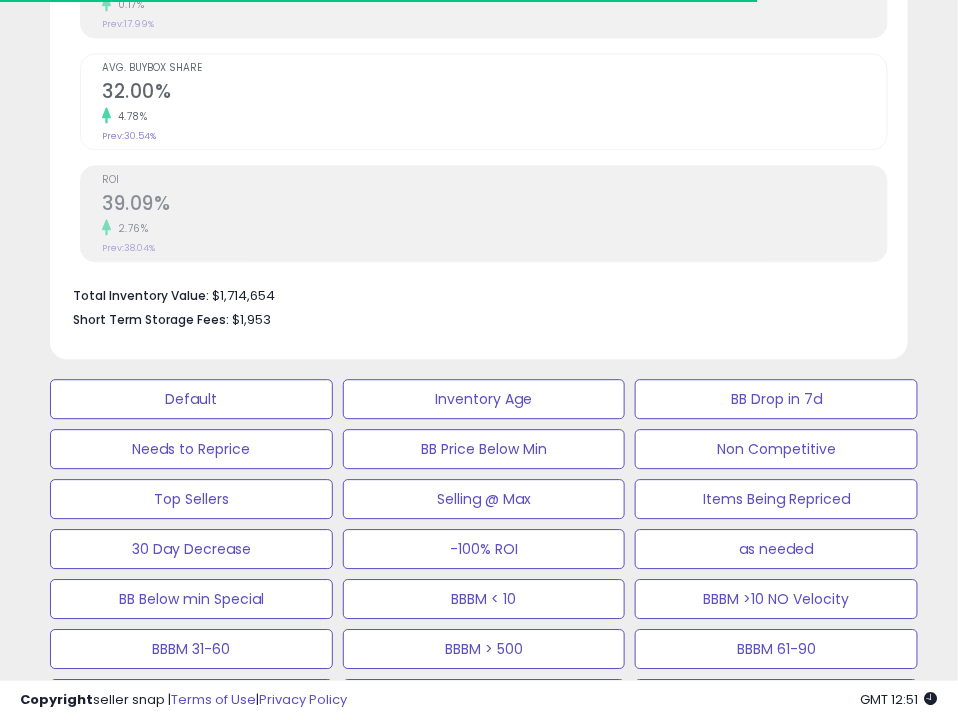 scroll, scrollTop: 945, scrollLeft: 0, axis: vertical 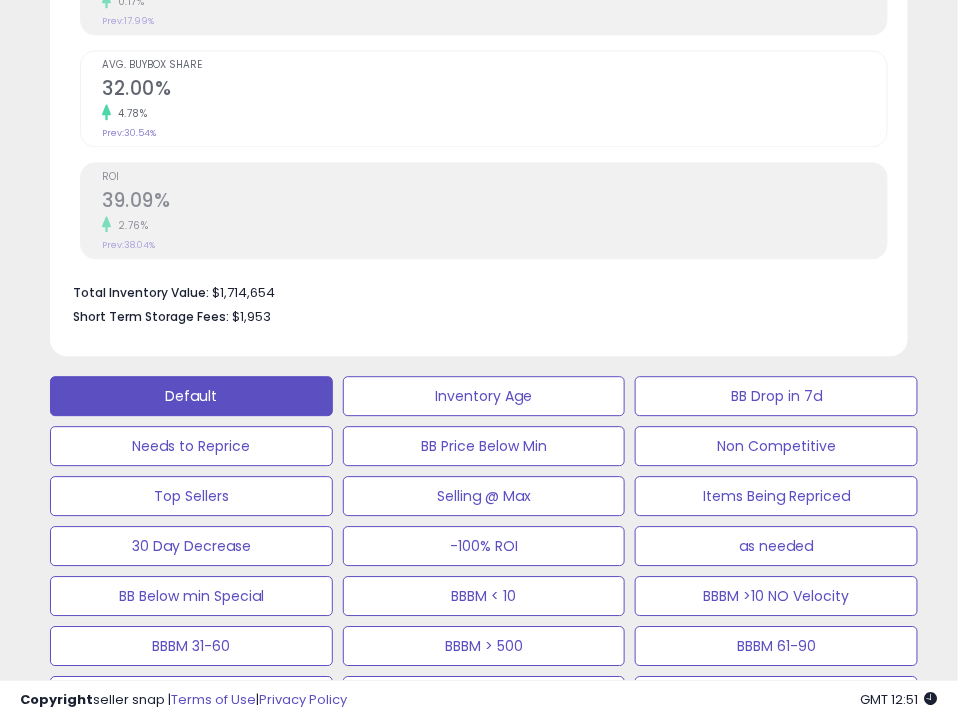 click on "Default" at bounding box center [191, 396] 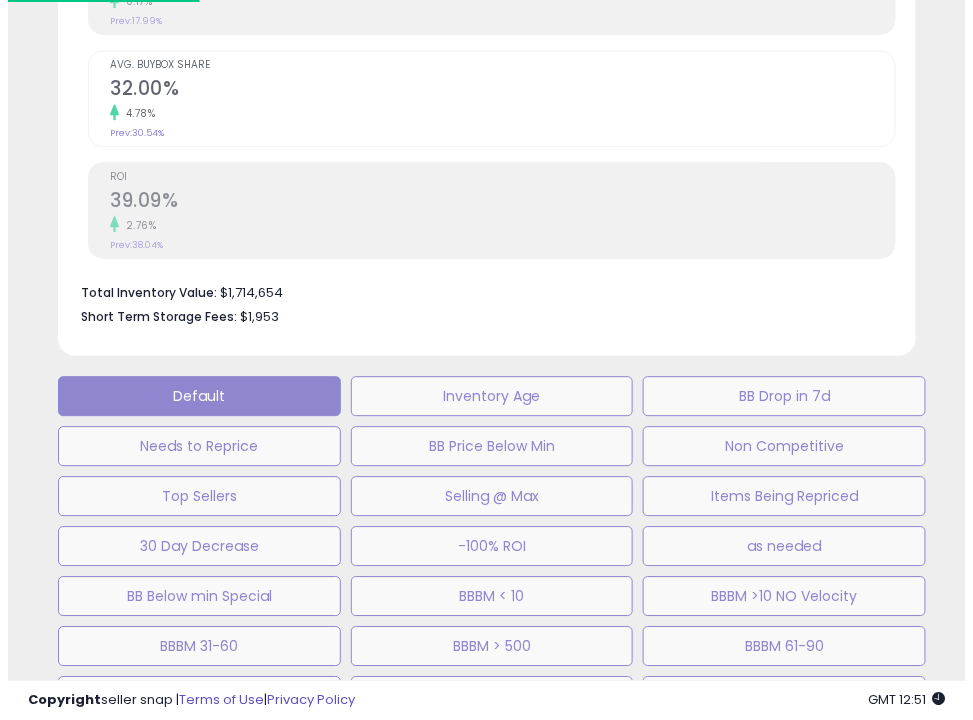 scroll, scrollTop: 999609, scrollLeft: 999136, axis: both 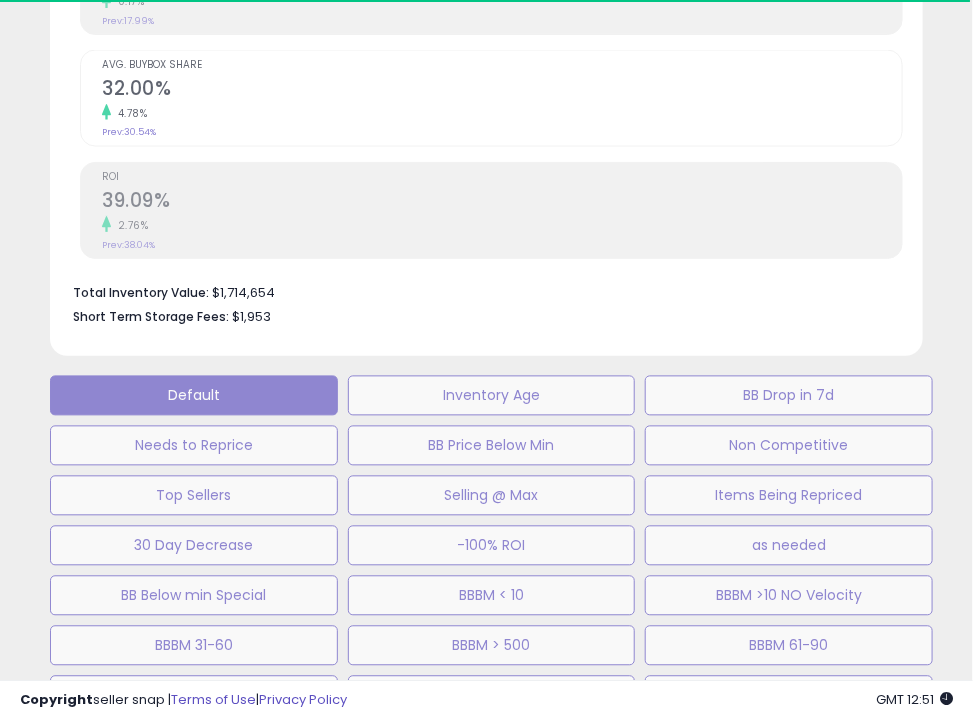 select on "**" 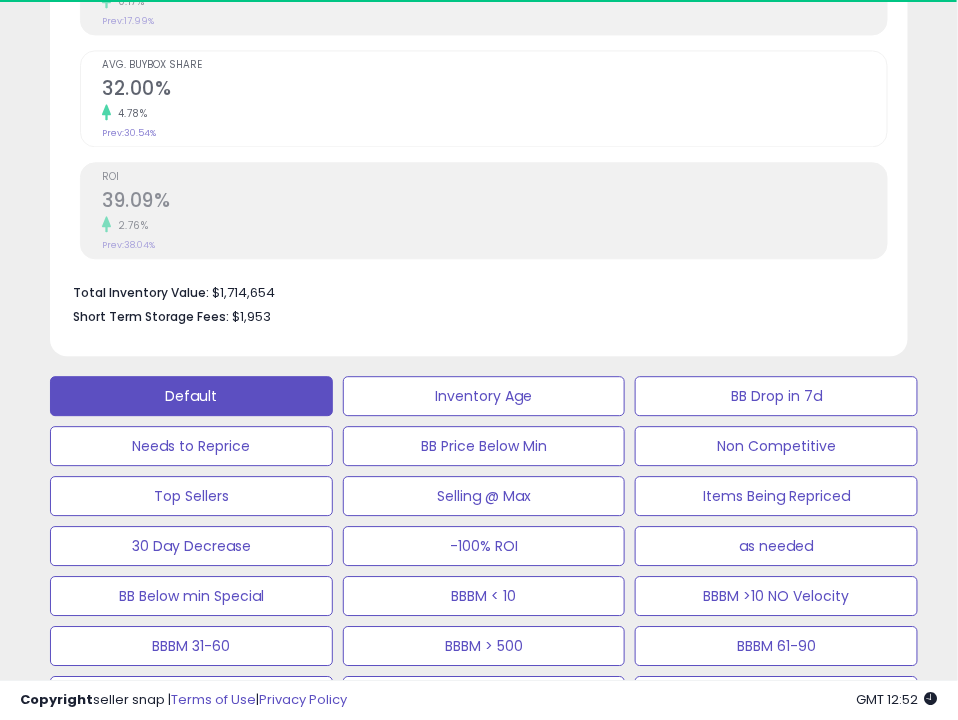 scroll, scrollTop: 390, scrollLeft: 848, axis: both 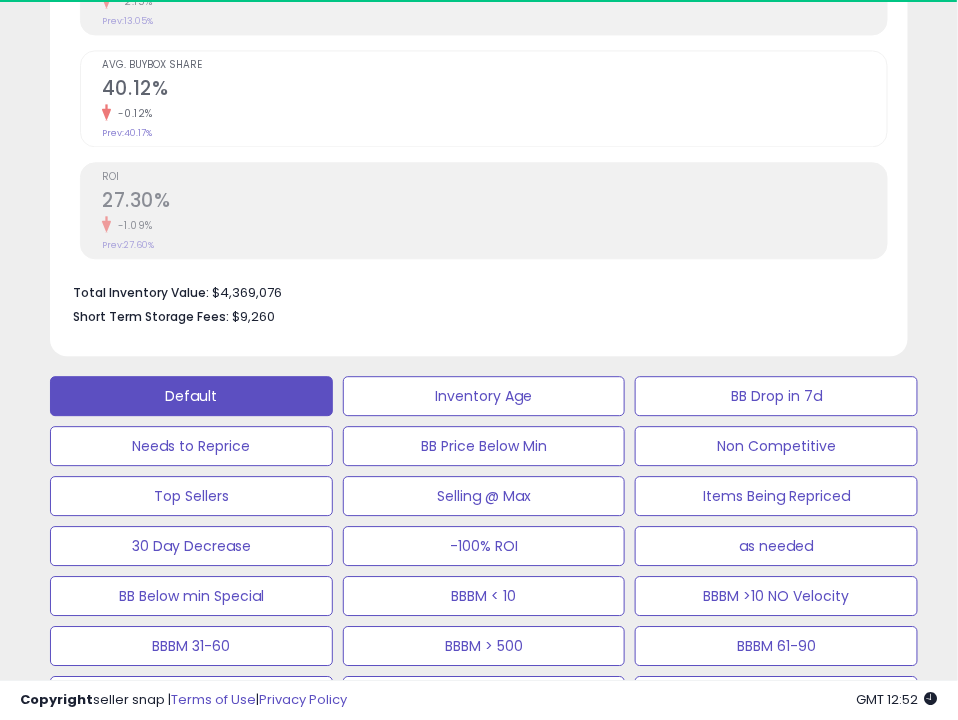 click on "Actions" at bounding box center [845, 1224] 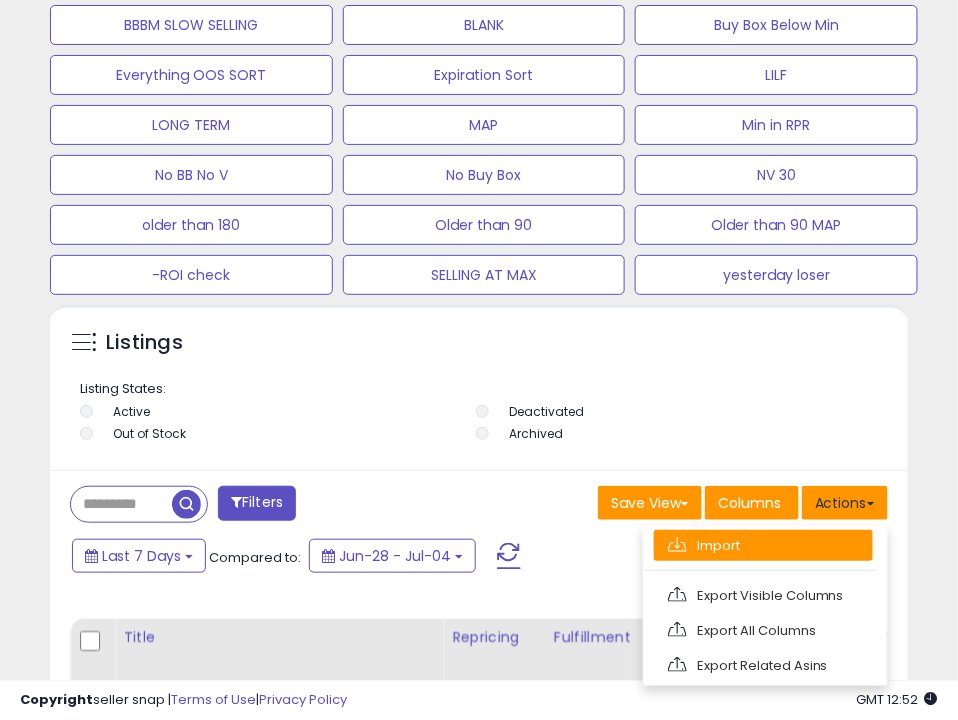 scroll, scrollTop: 999609, scrollLeft: 999151, axis: both 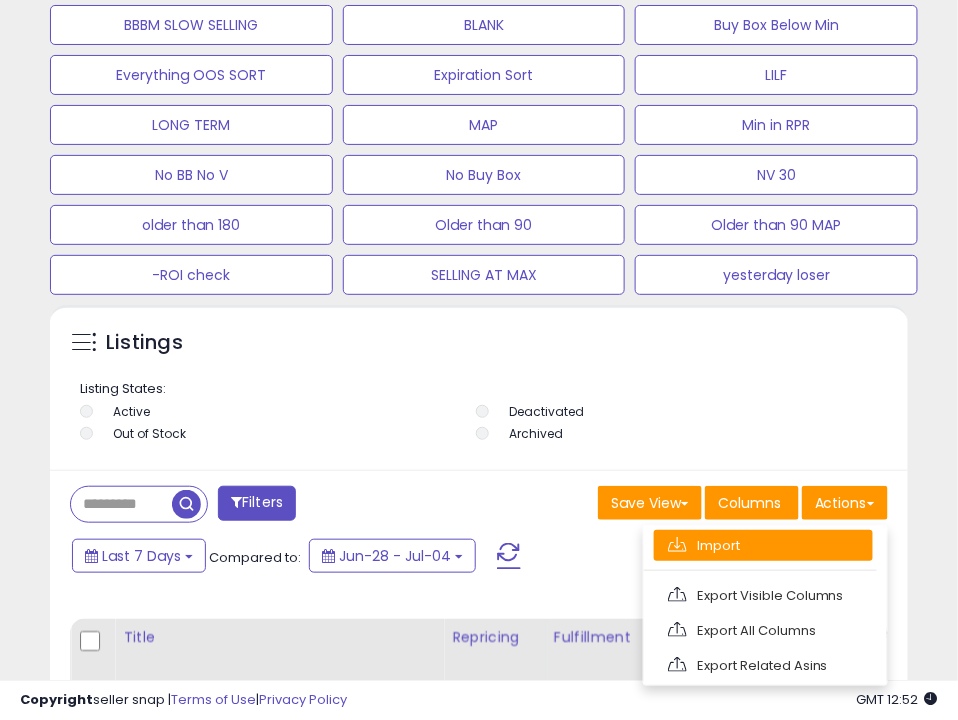 click on "Import" at bounding box center [763, 545] 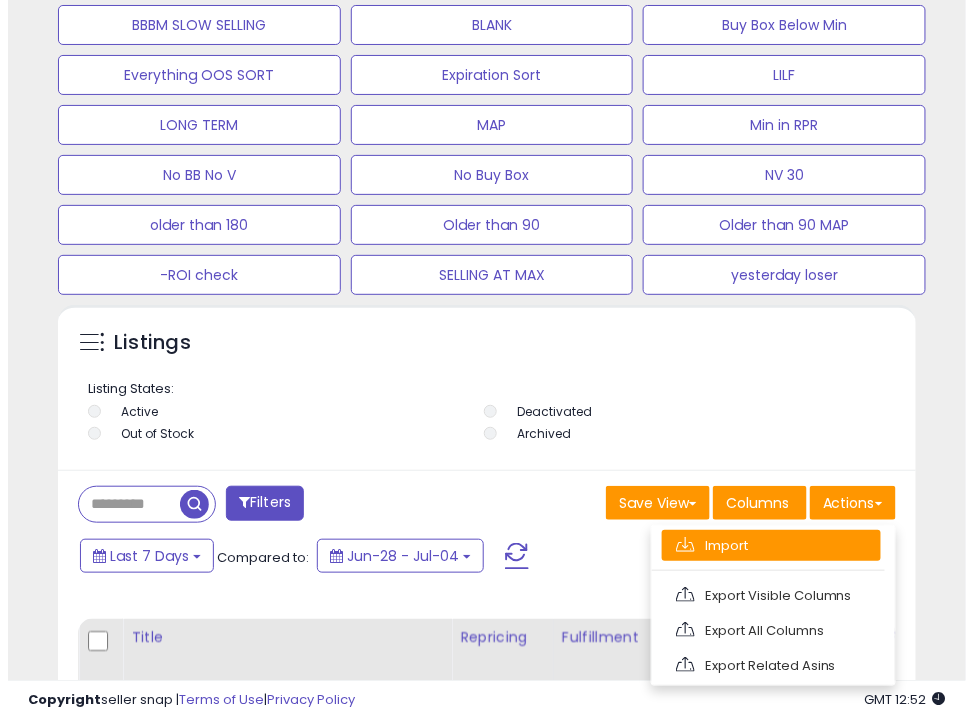 scroll, scrollTop: 999609, scrollLeft: 999136, axis: both 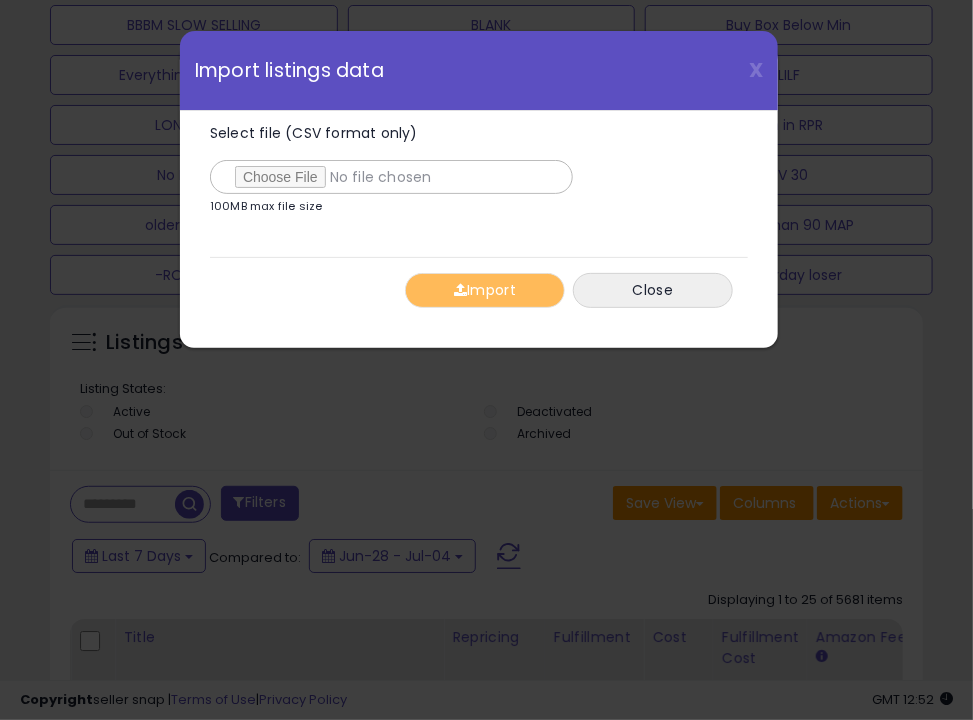 type on "**********" 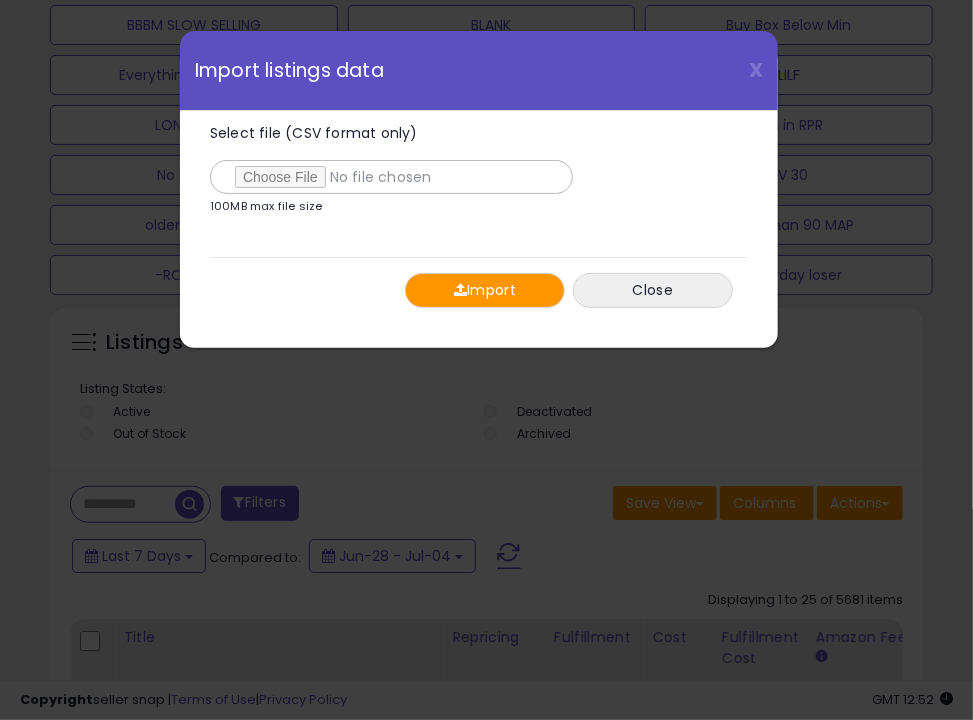 click at bounding box center (460, 290) 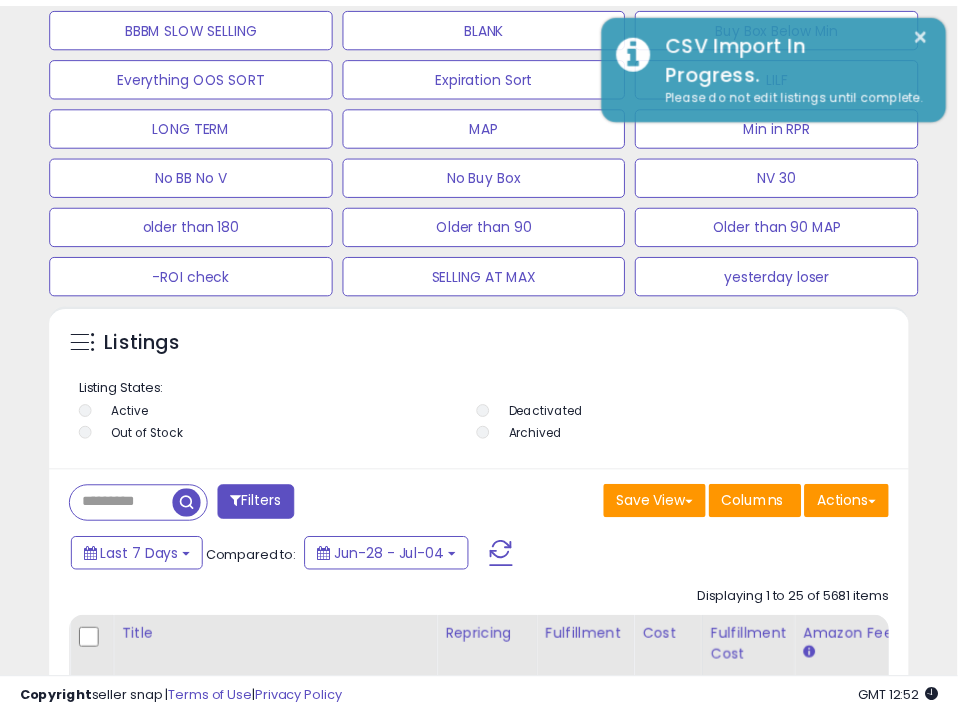 scroll, scrollTop: 390, scrollLeft: 848, axis: both 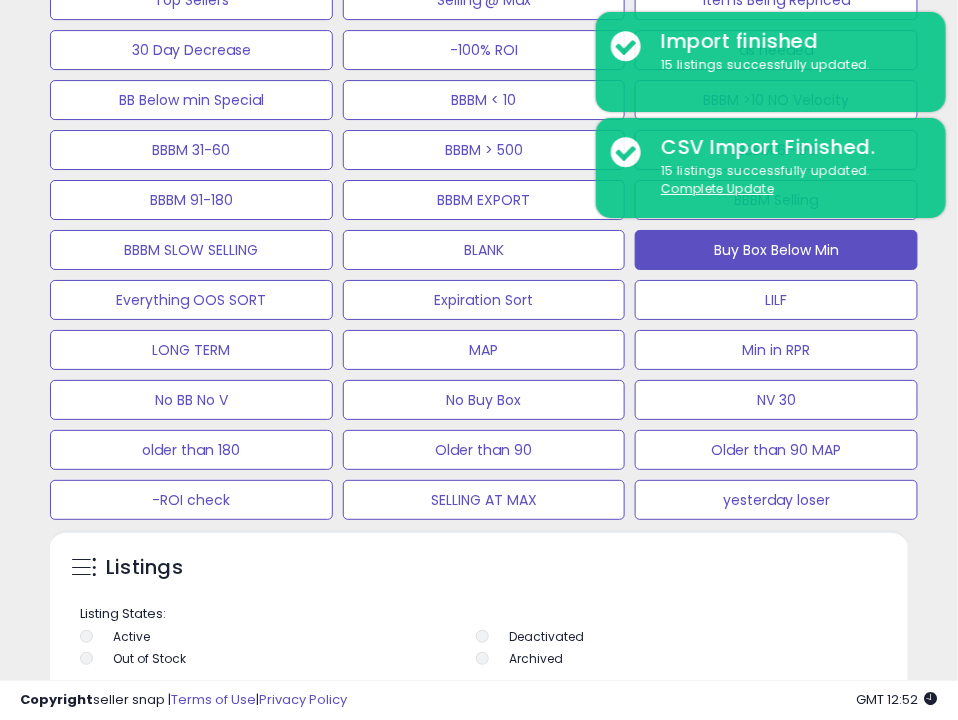 click on "Buy Box Below Min" at bounding box center [484, -100] 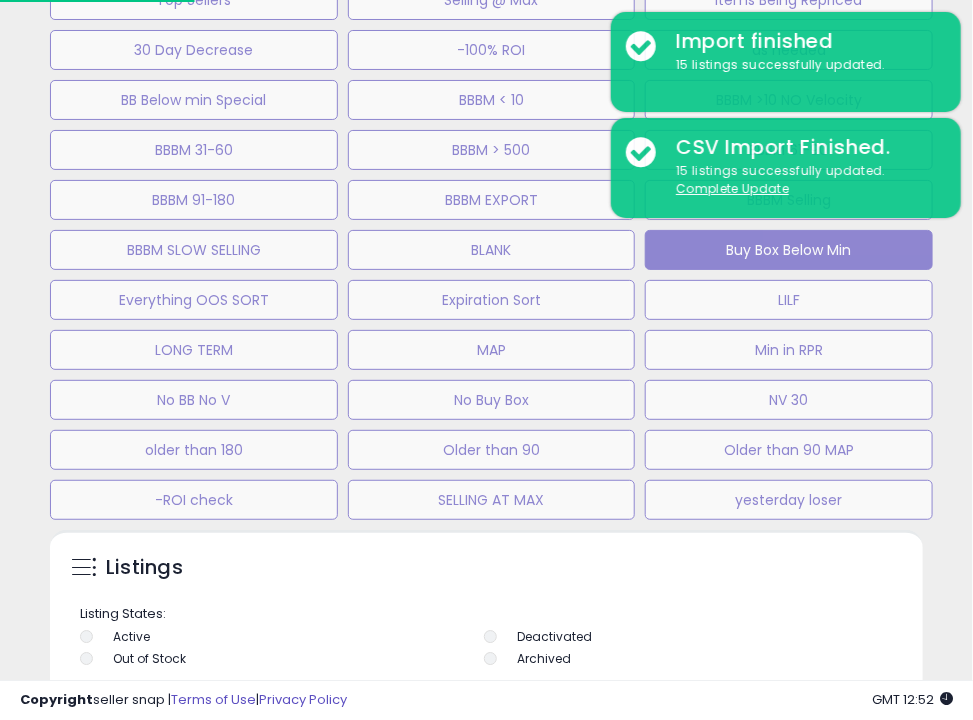 scroll, scrollTop: 999609, scrollLeft: 999136, axis: both 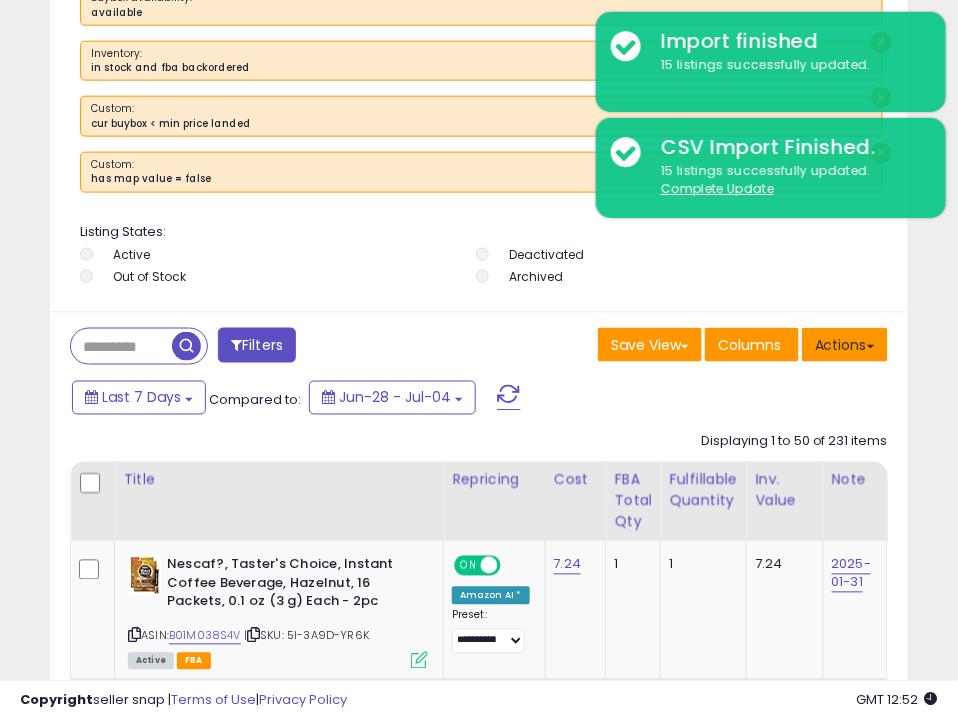 click on "Actions" at bounding box center [845, 345] 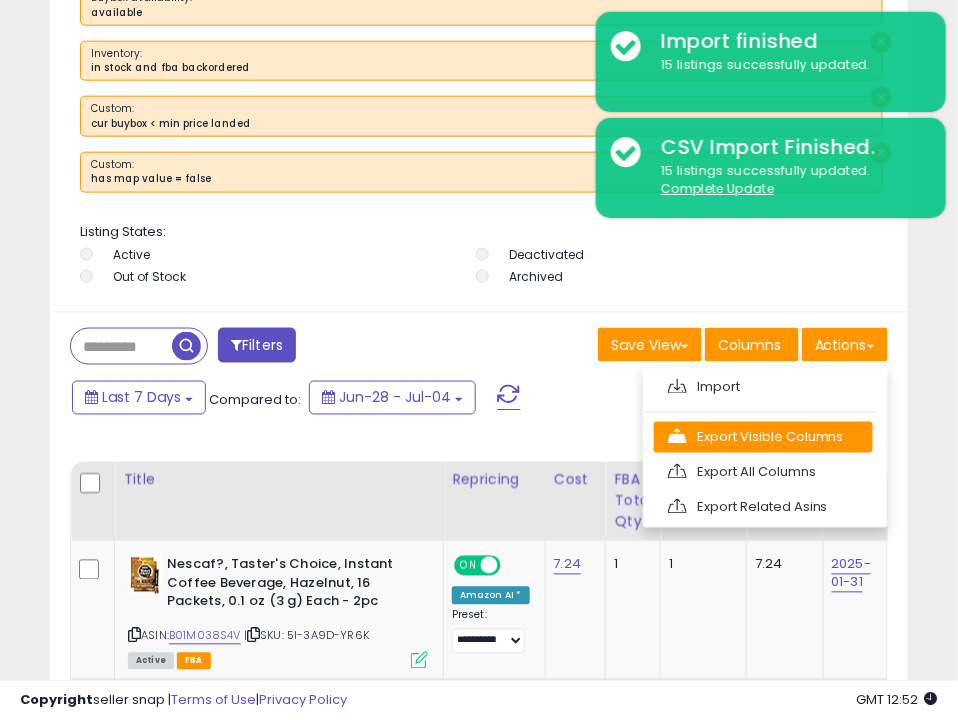 click on "Export Visible Columns" at bounding box center [763, 437] 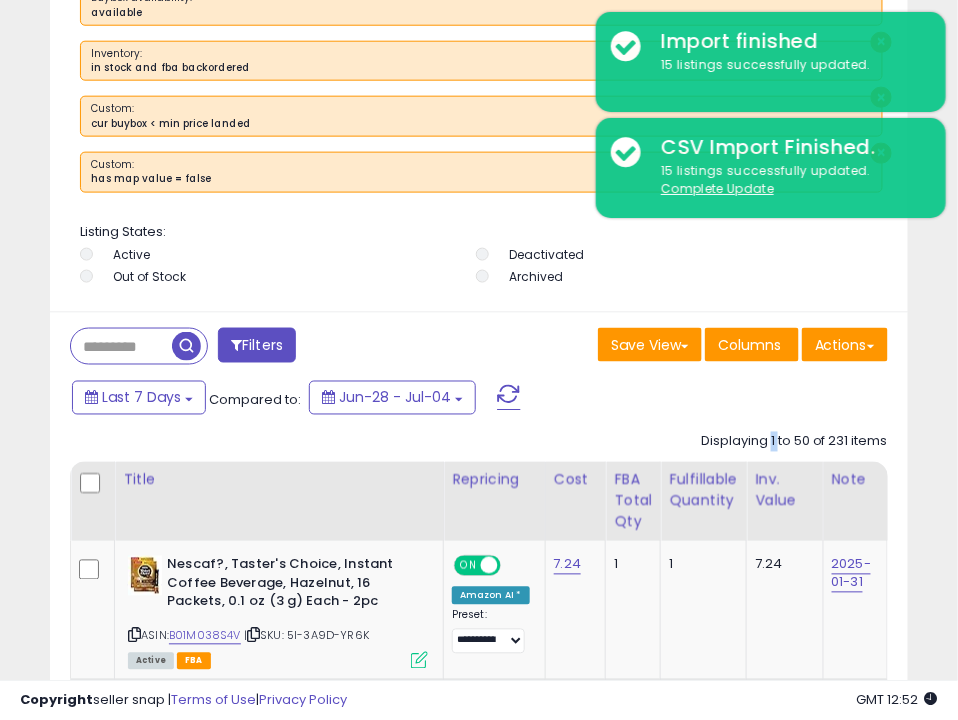 click on "Displaying 1 to 50 of 231 items" at bounding box center [794, 442] 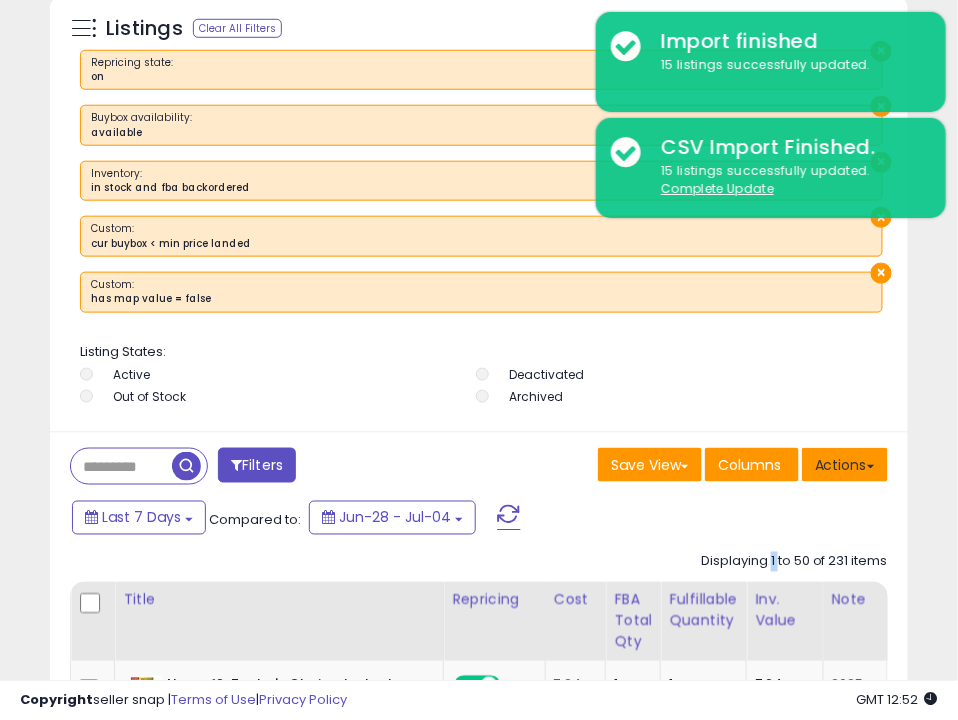 scroll, scrollTop: 1981, scrollLeft: 0, axis: vertical 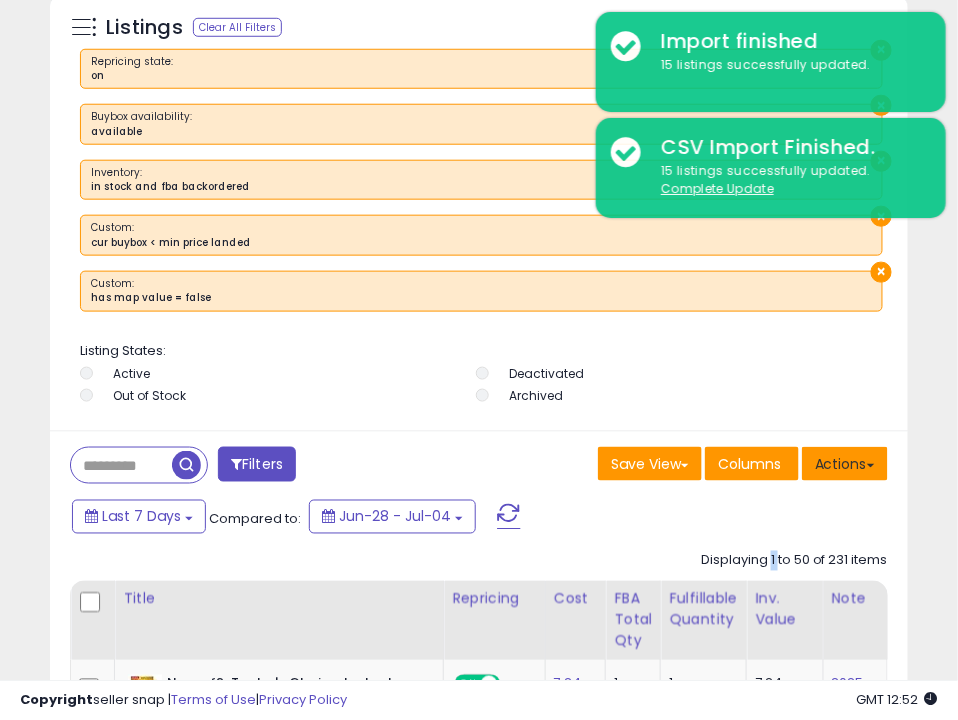 click on "Actions" at bounding box center [845, 464] 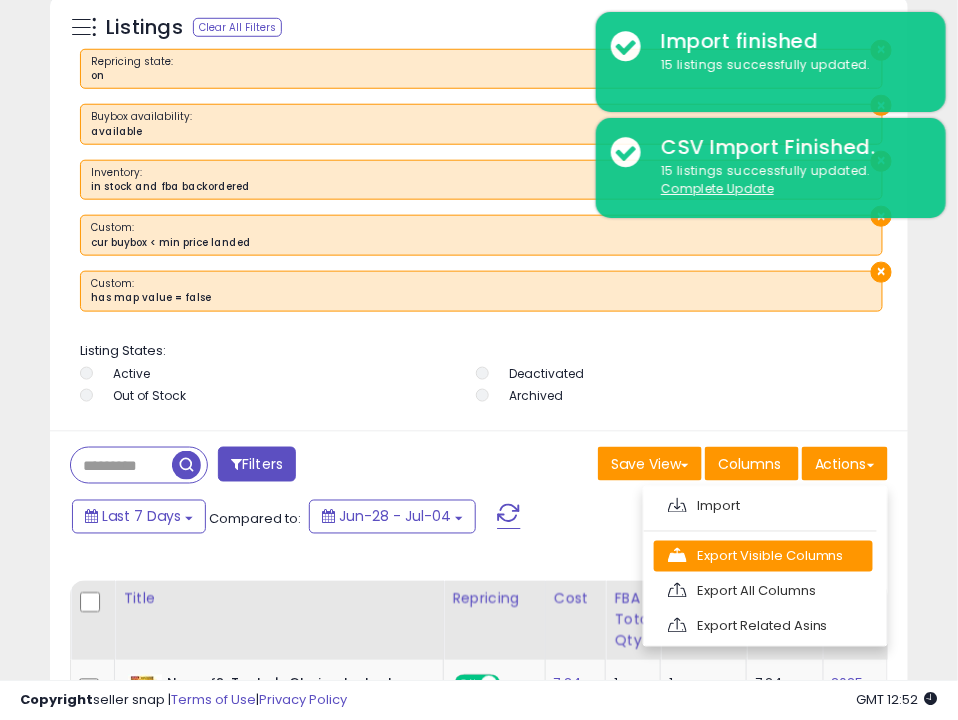 click on "Export Visible Columns" at bounding box center [763, 556] 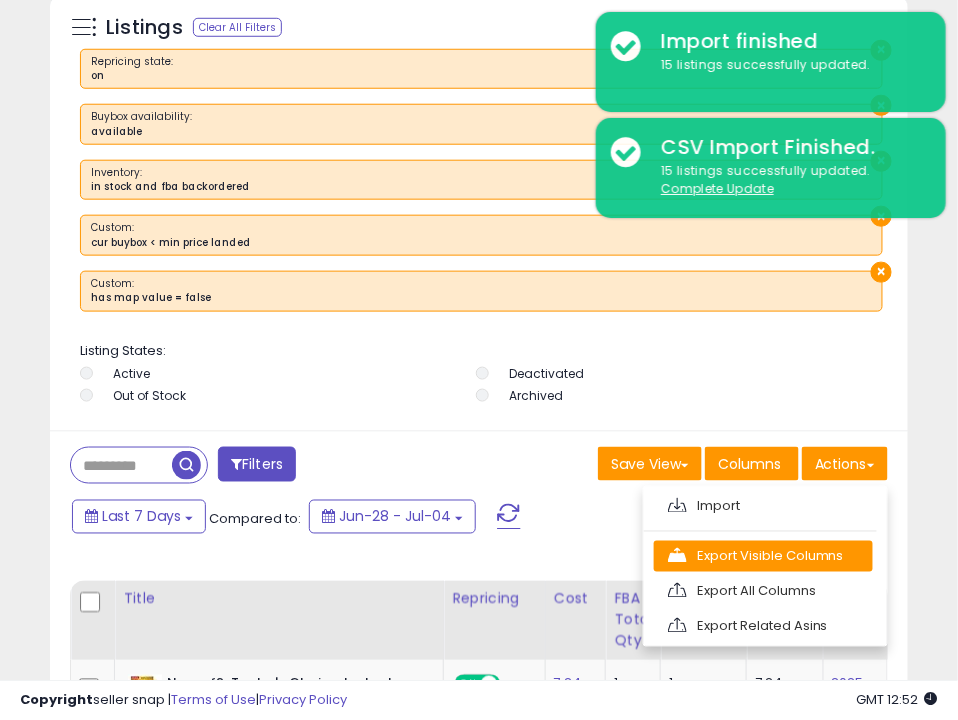click on "Displaying 1 to 50 of 231 items" 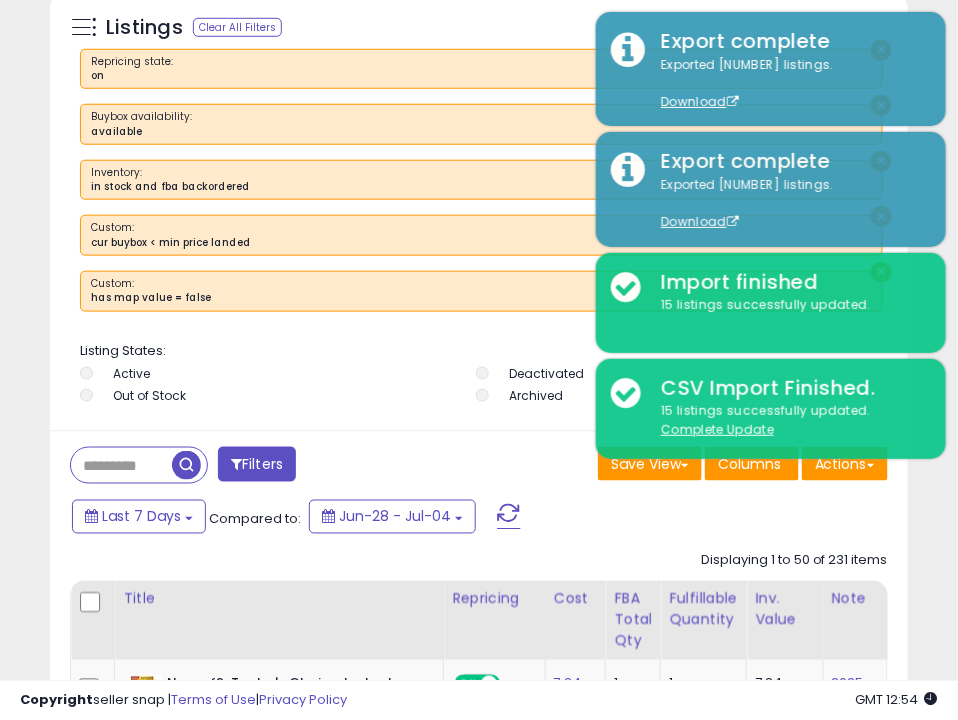 click on "Listing States:
Active
Deactivated
Out of Stock
Archived" at bounding box center (481, 376) 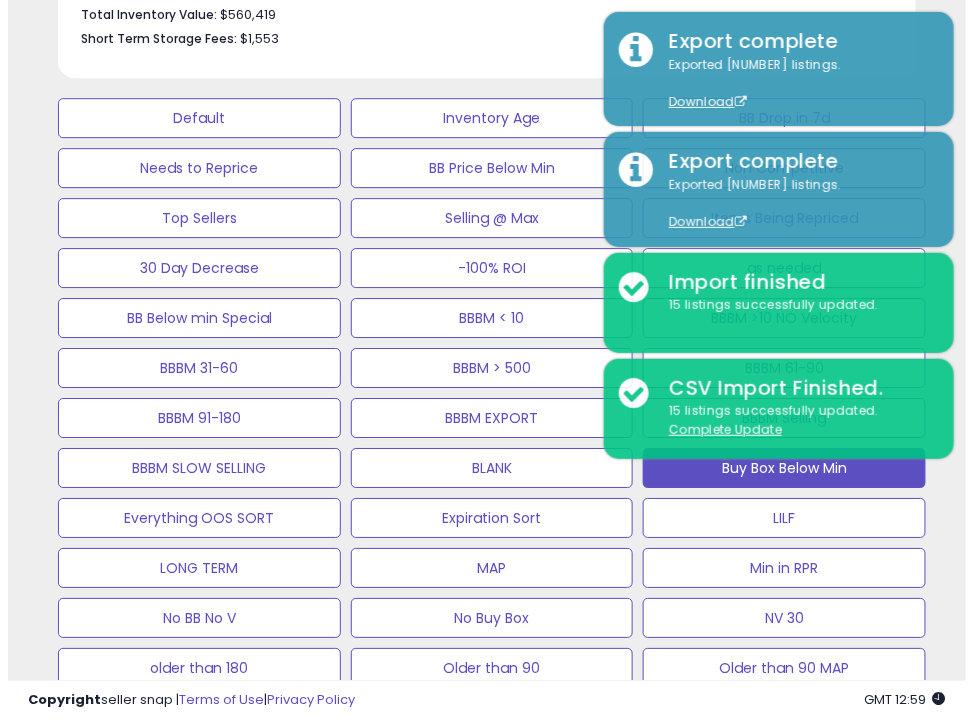 scroll, scrollTop: 1222, scrollLeft: 0, axis: vertical 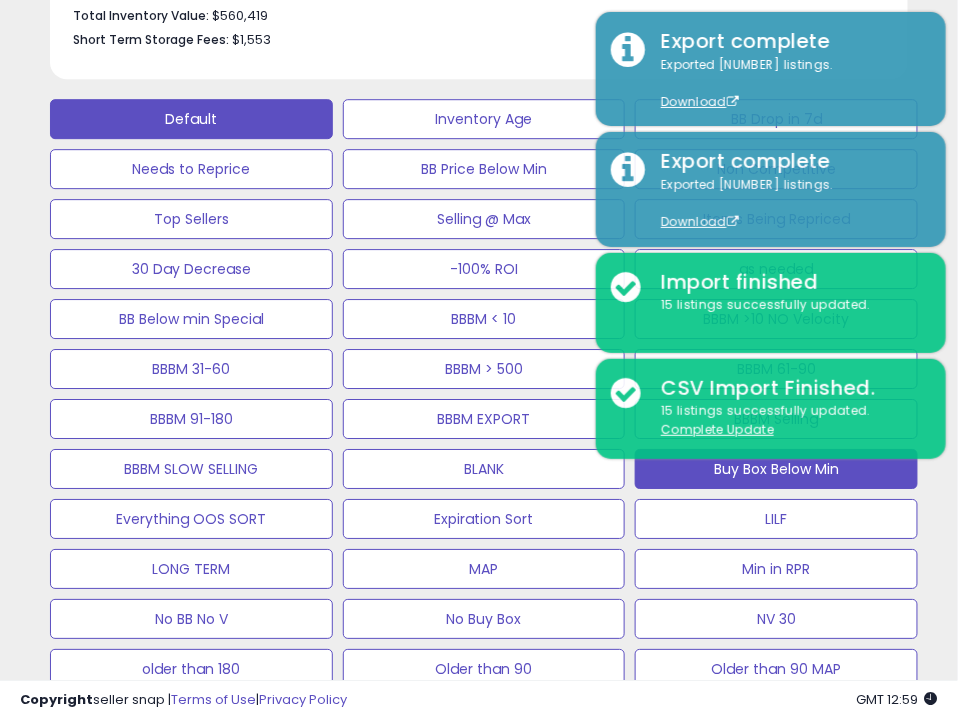 click on "Default" at bounding box center [191, 119] 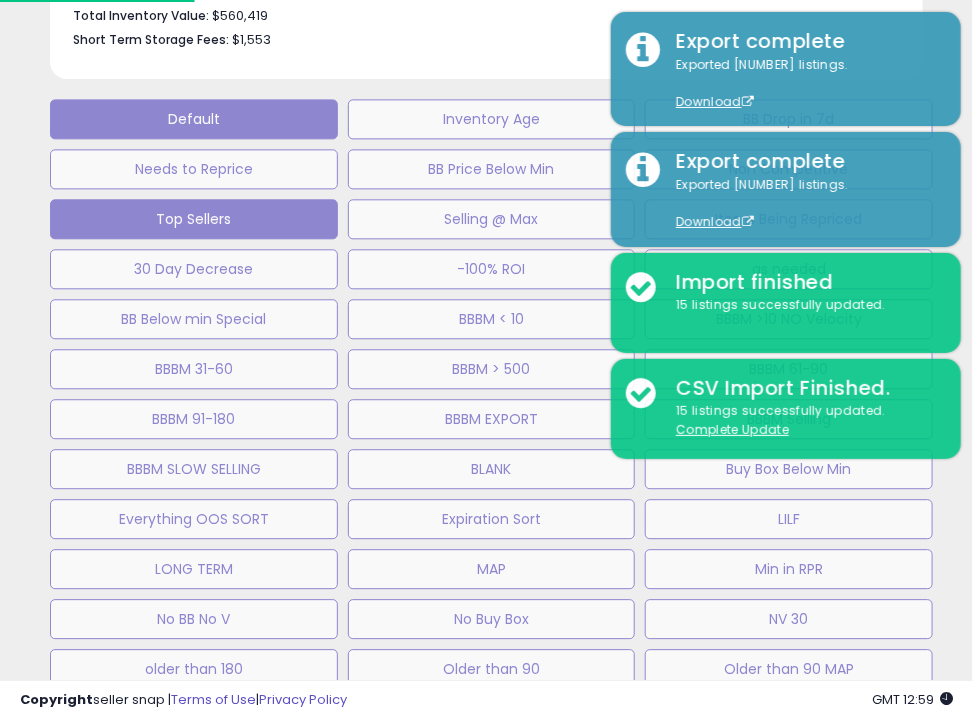 scroll, scrollTop: 999609, scrollLeft: 999136, axis: both 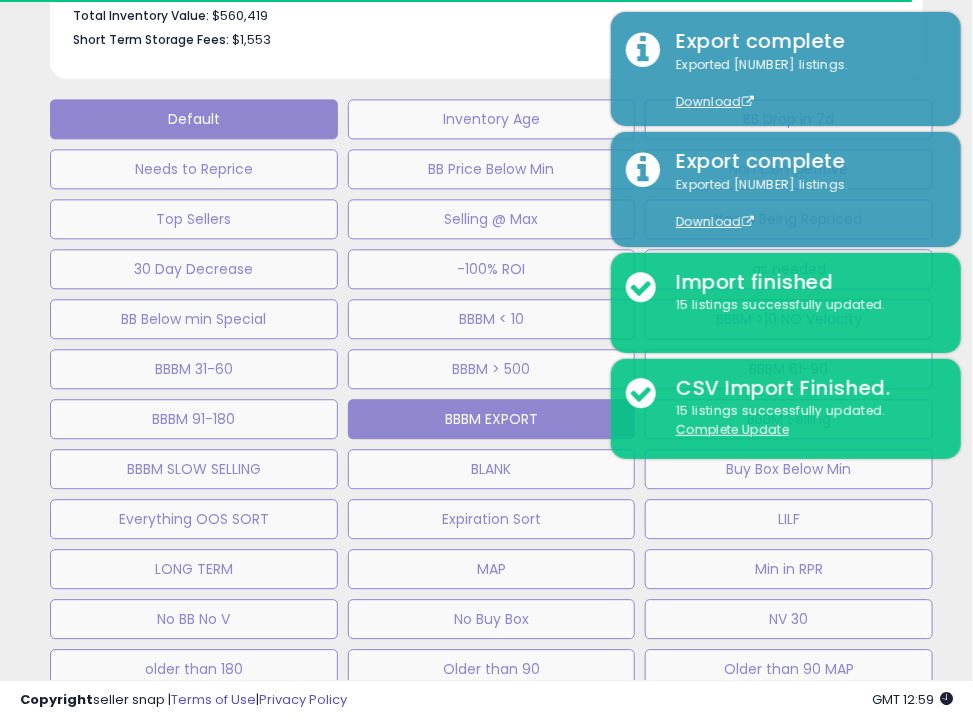 select on "**" 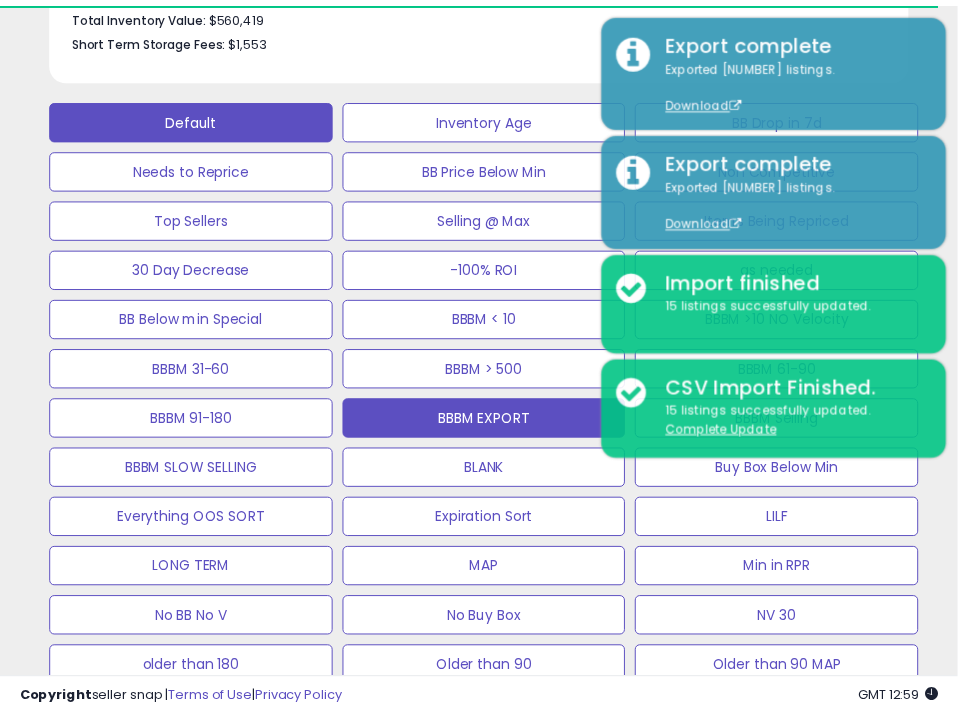 scroll, scrollTop: 1299, scrollLeft: 0, axis: vertical 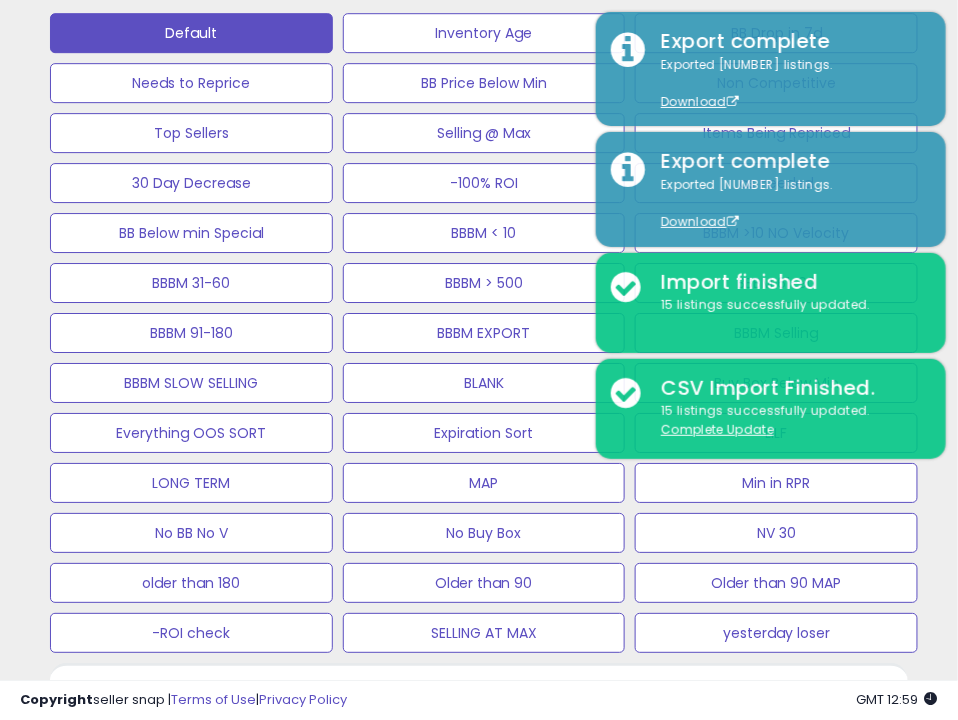 click on "Default
Inventory Age
BB Drop in 7d
Needs to Reprice
BB Price Below Min
Non Competitive
Top Sellers
Selling @ Max
Items Being Repriced
30 Day Decrease
-100% ROI
as needed
BB Below min Special" 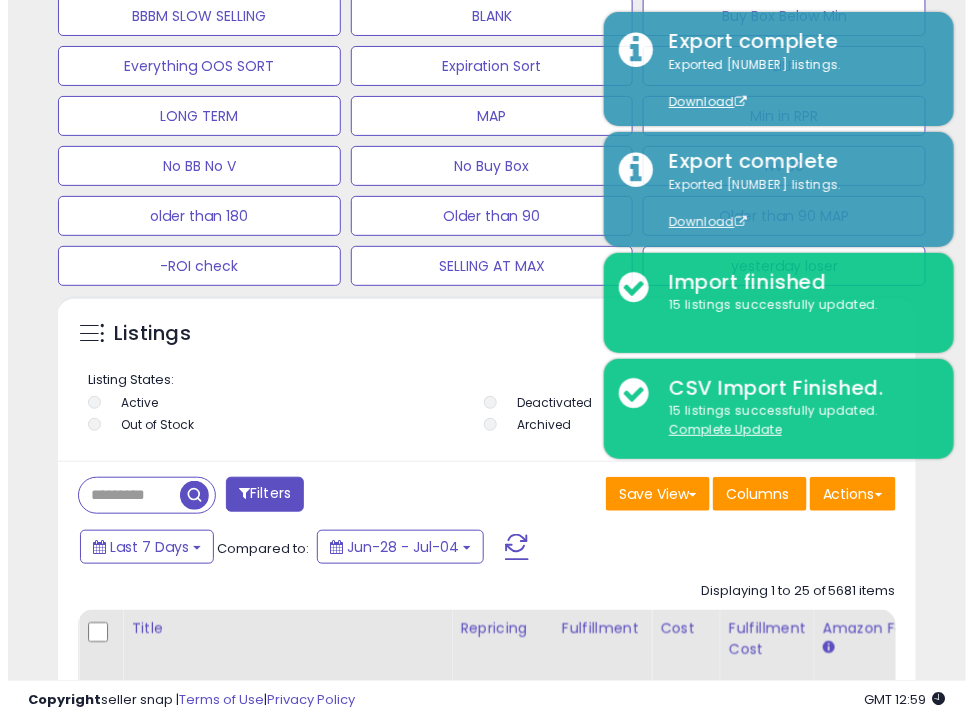 scroll, scrollTop: 1676, scrollLeft: 0, axis: vertical 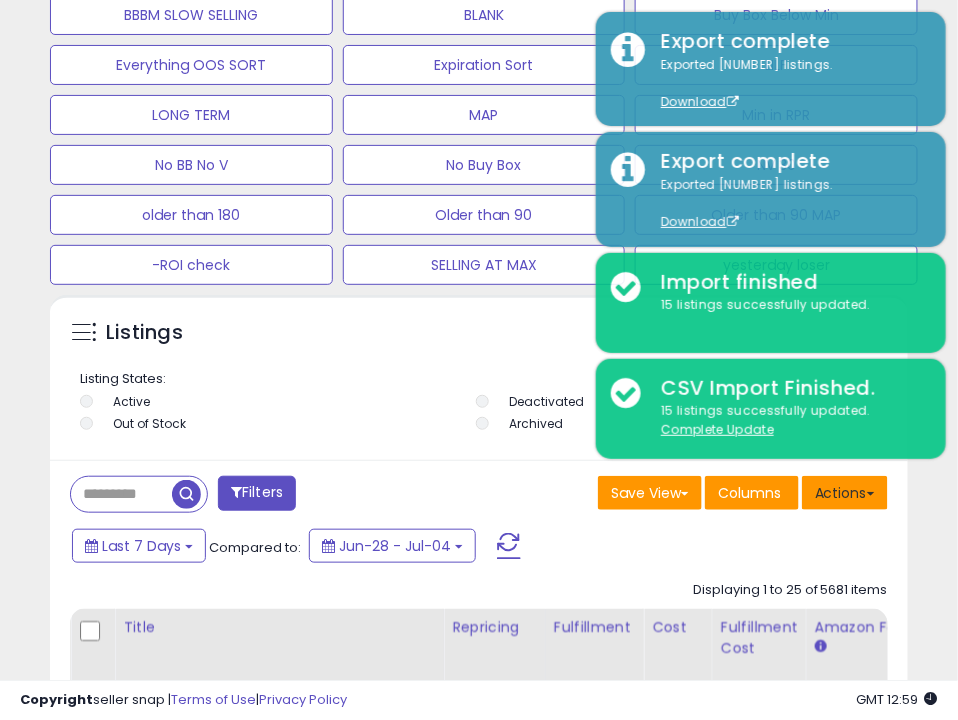 click on "Actions" at bounding box center (845, 493) 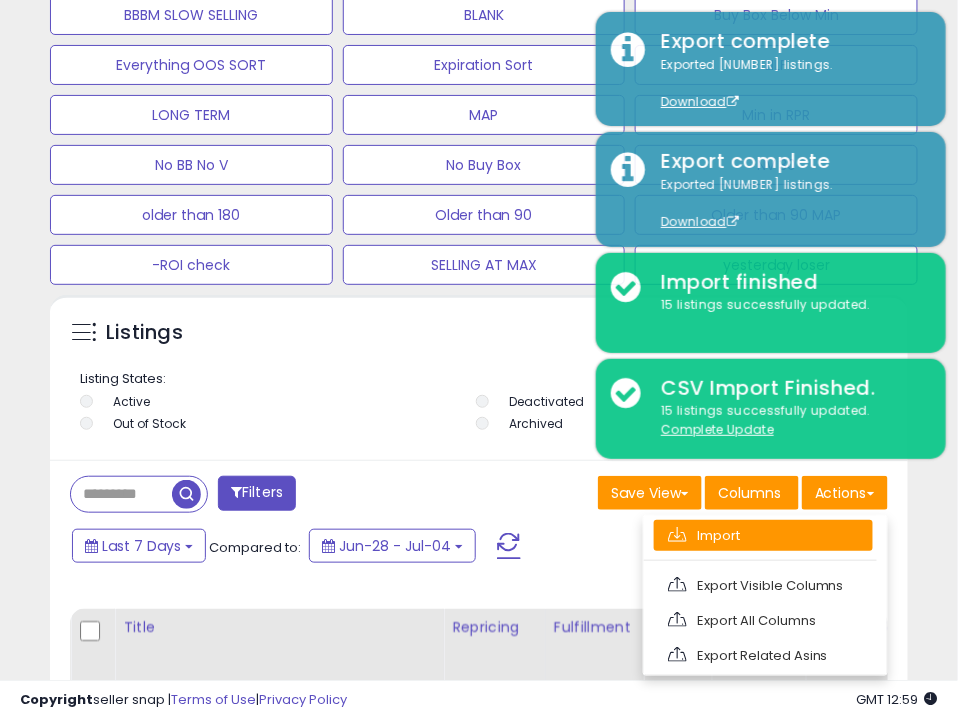 click on "Import" at bounding box center (763, 535) 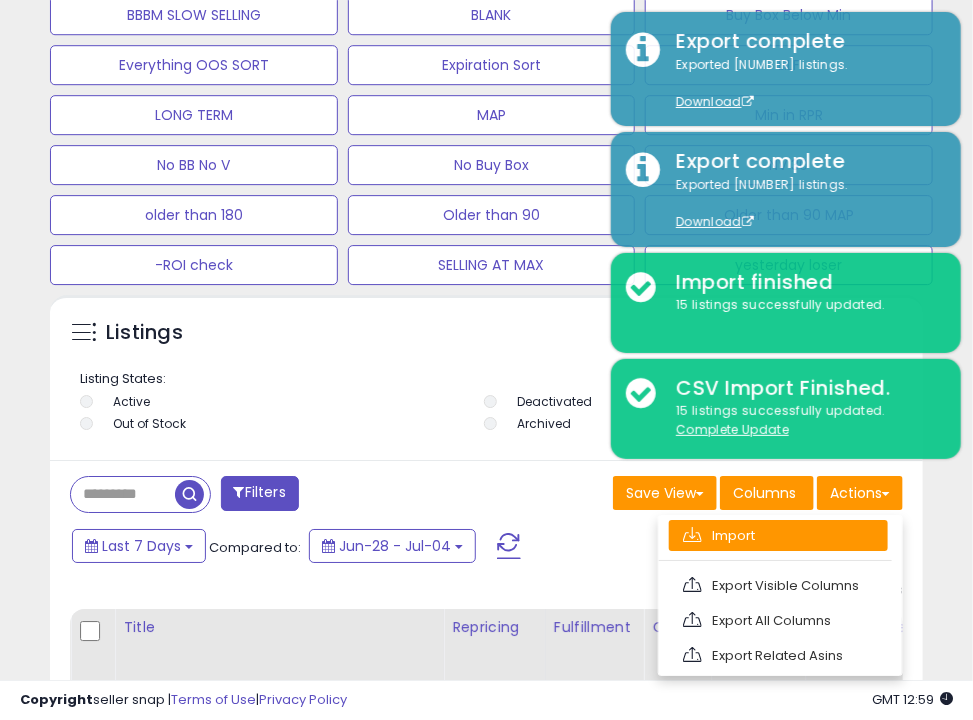 scroll, scrollTop: 999609, scrollLeft: 999136, axis: both 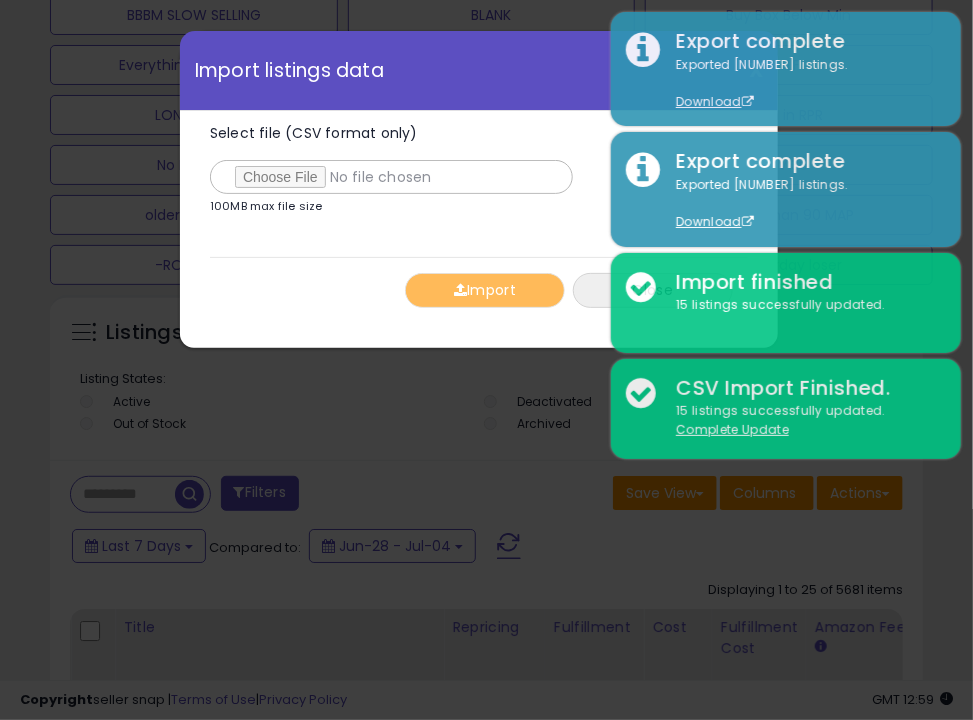 type on "**********" 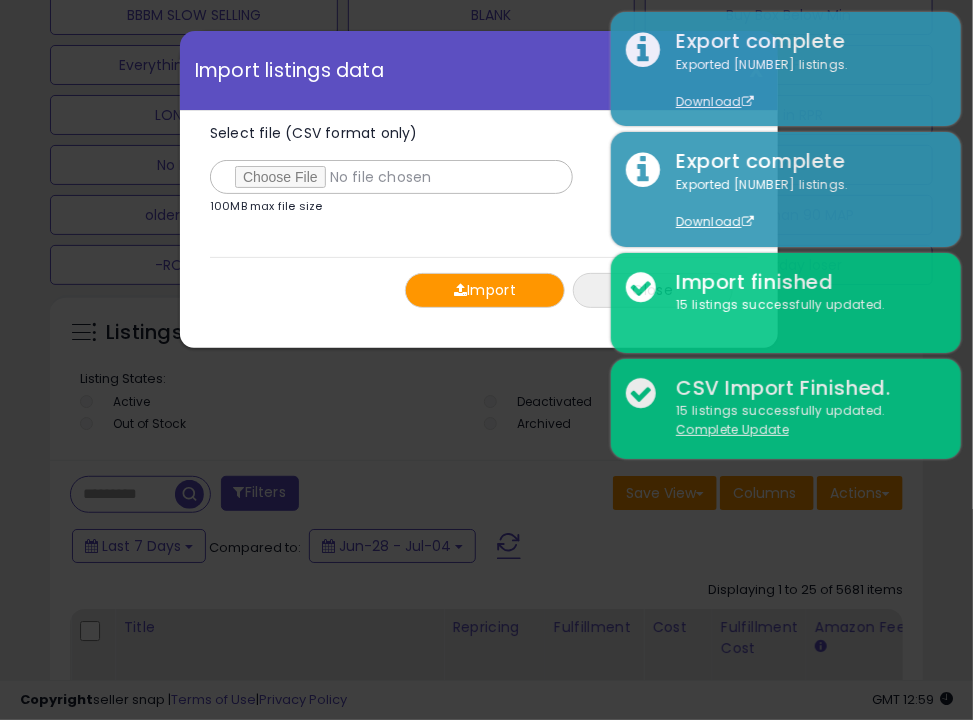 click at bounding box center (460, 290) 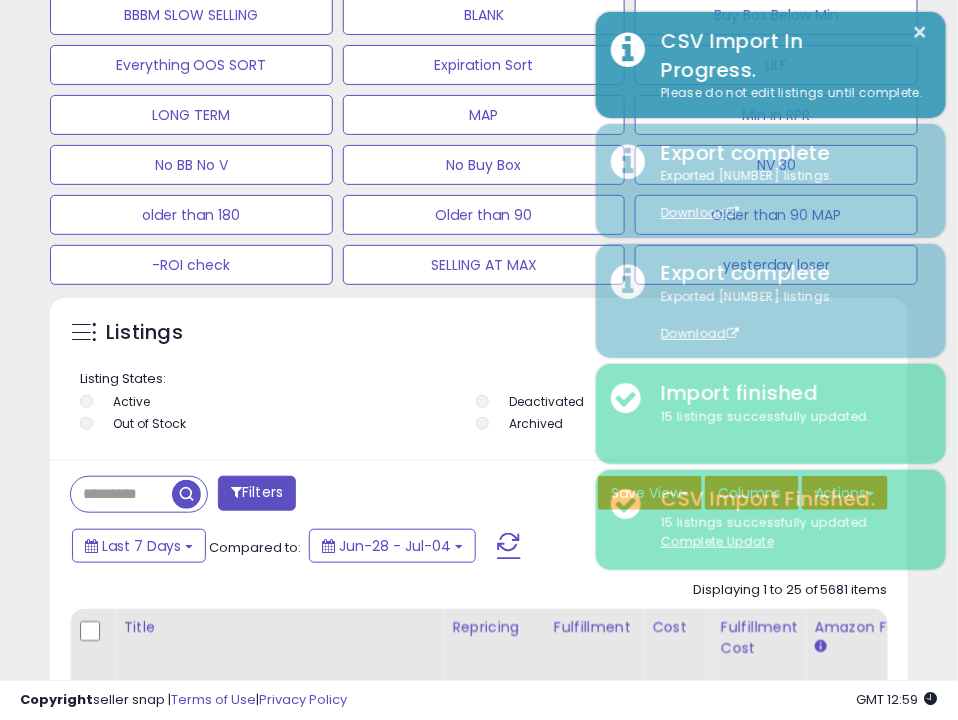 scroll, scrollTop: 390, scrollLeft: 848, axis: both 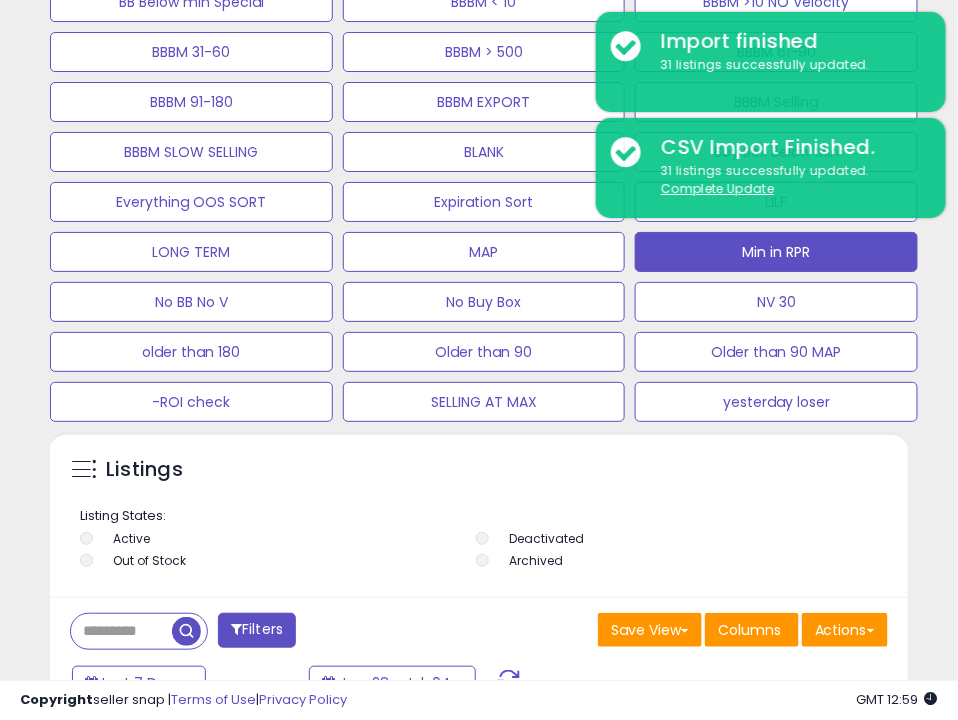 click on "Min in RPR" at bounding box center [484, -198] 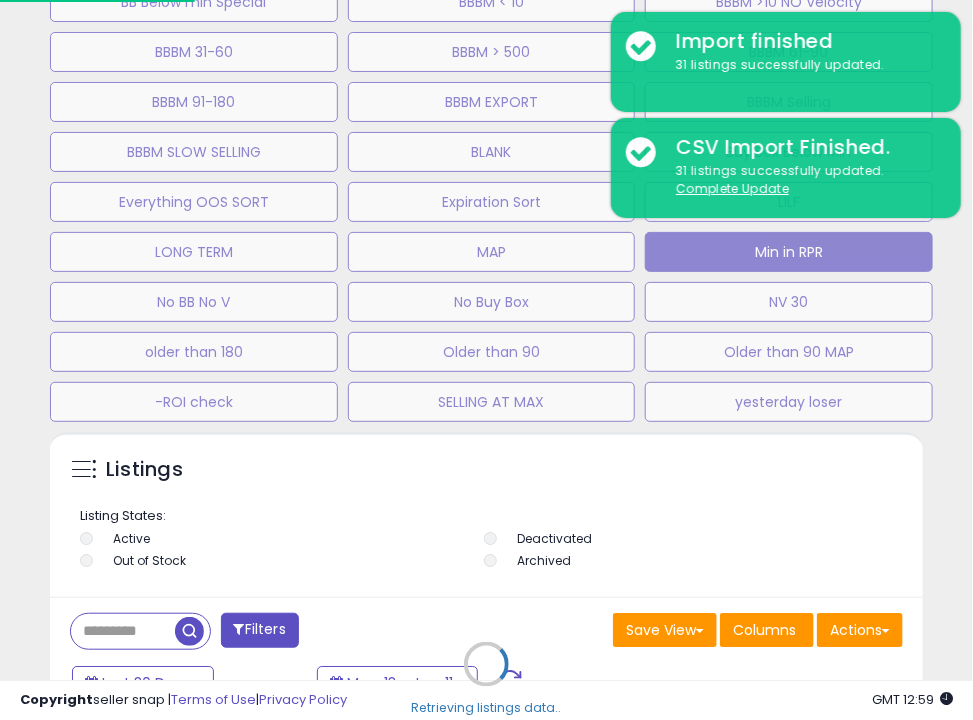 scroll, scrollTop: 999609, scrollLeft: 999136, axis: both 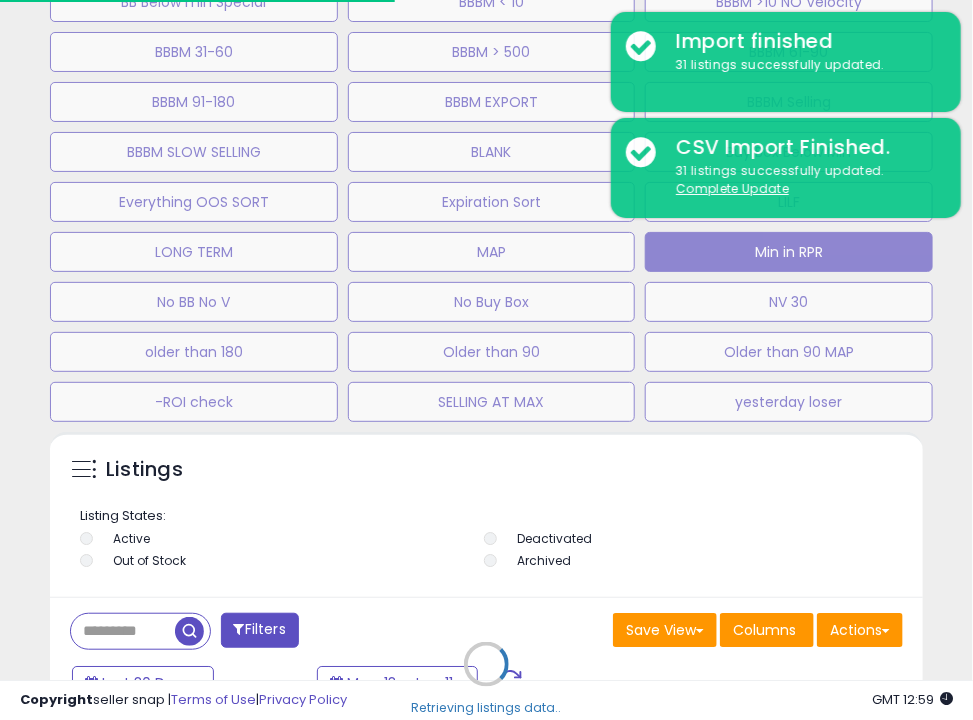 select on "**" 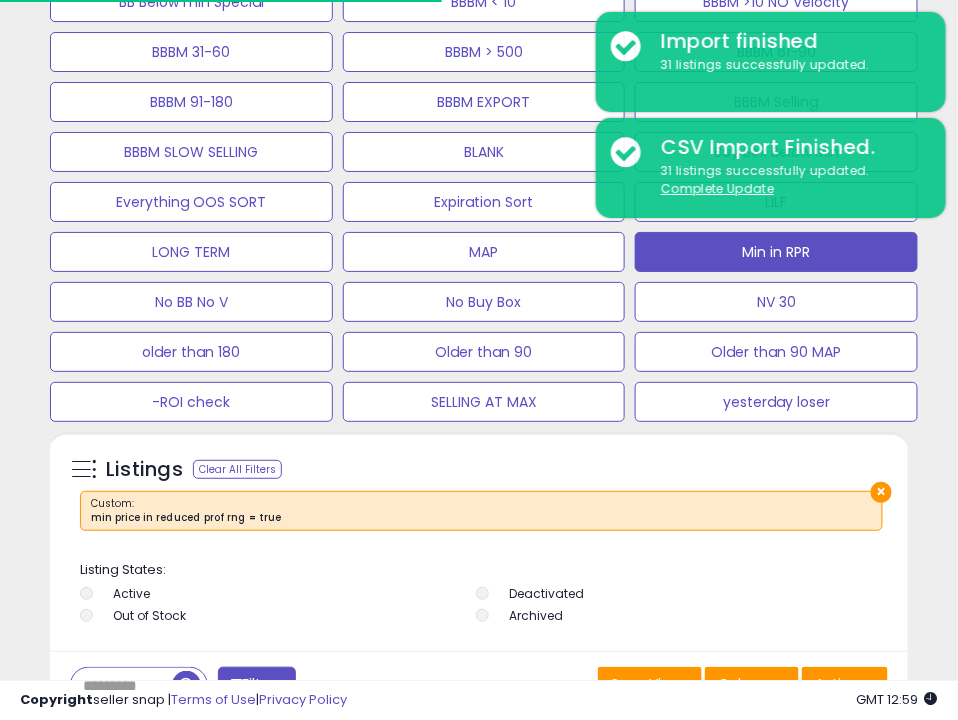 scroll, scrollTop: 390, scrollLeft: 848, axis: both 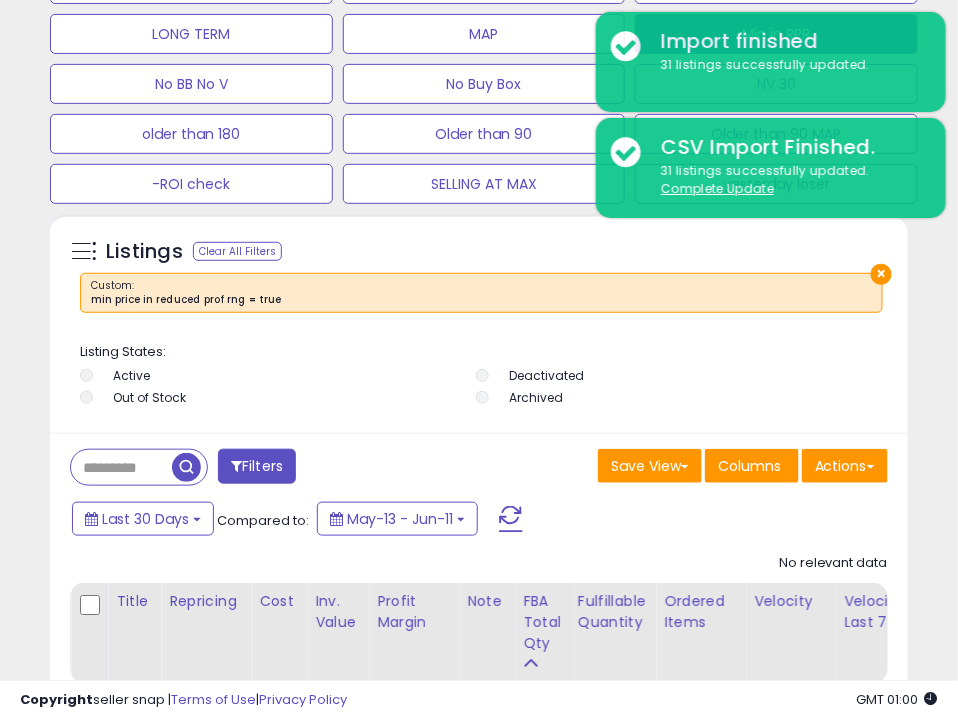 click on "Deactivated" at bounding box center (672, 378) 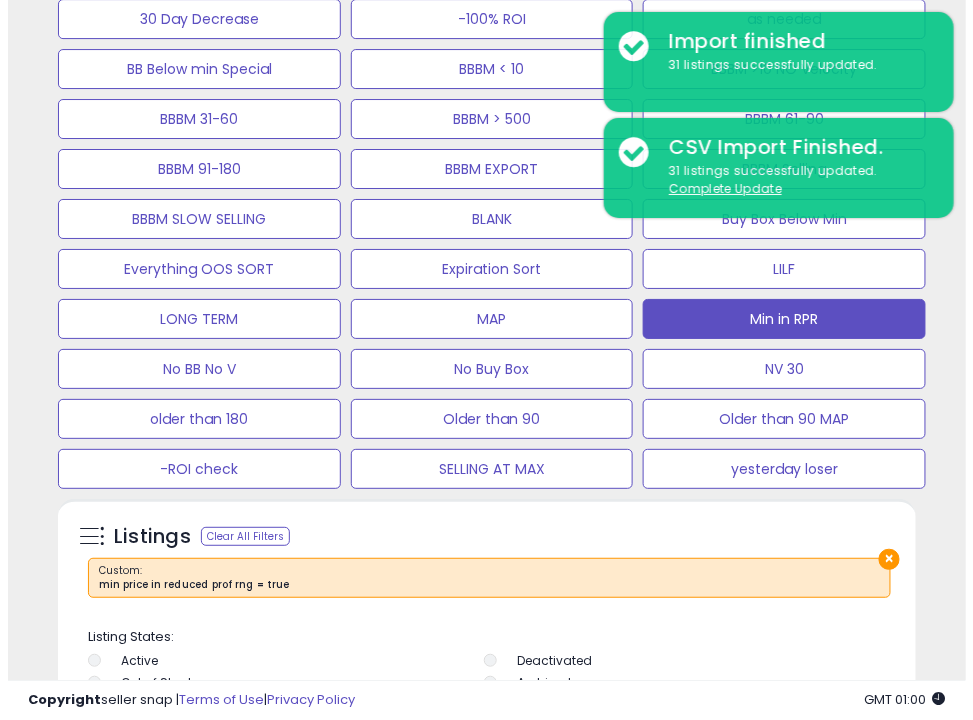 scroll, scrollTop: 1438, scrollLeft: 0, axis: vertical 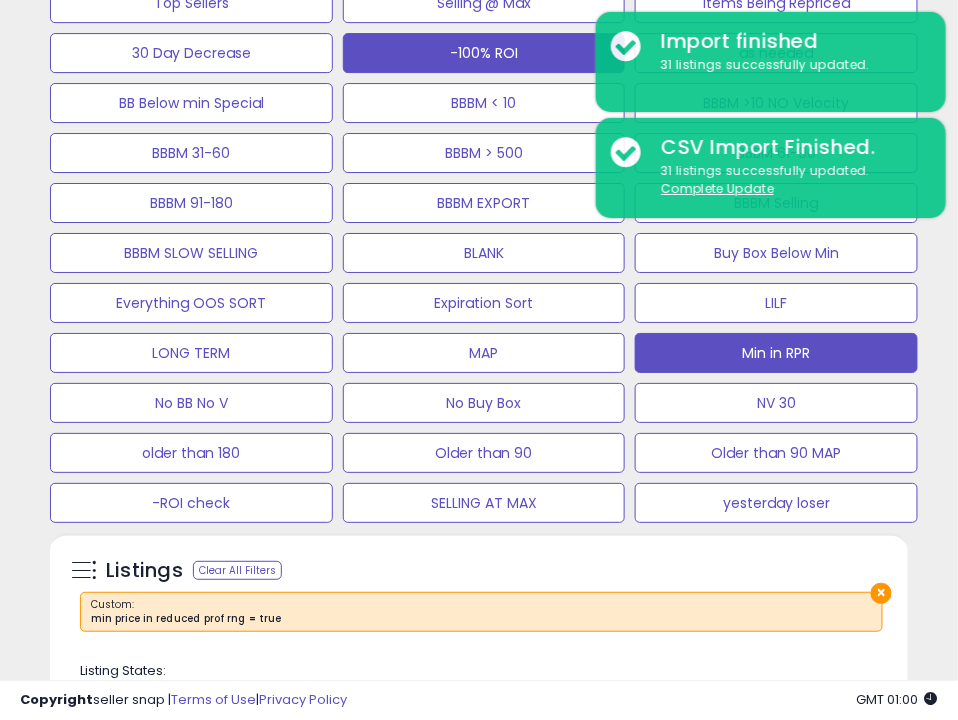 click on "-100% ROI" at bounding box center [191, -97] 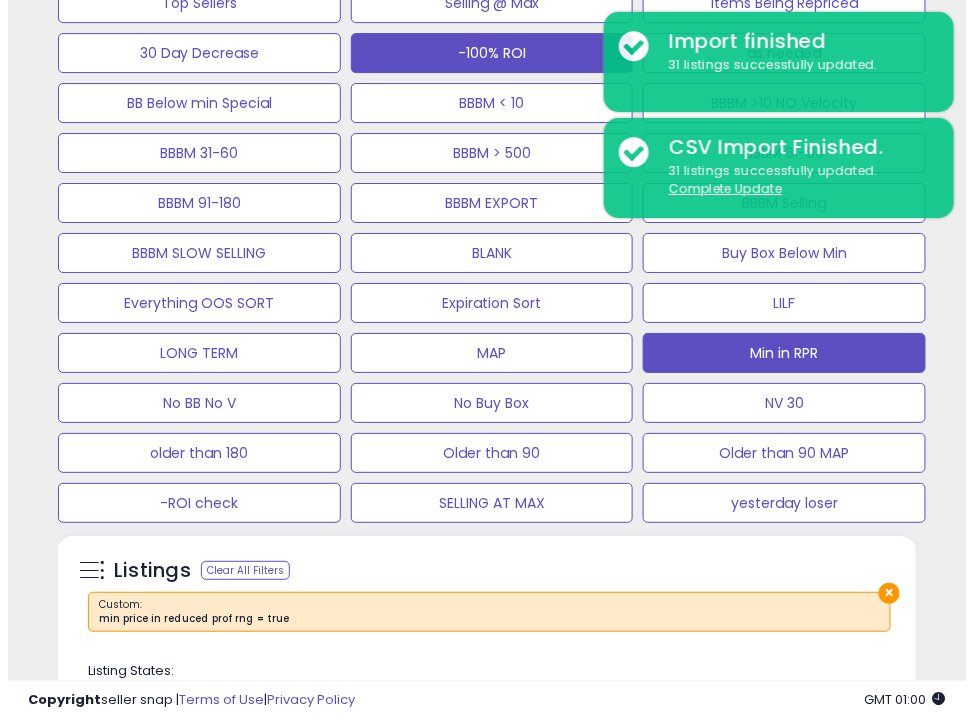 scroll, scrollTop: 999609, scrollLeft: 999136, axis: both 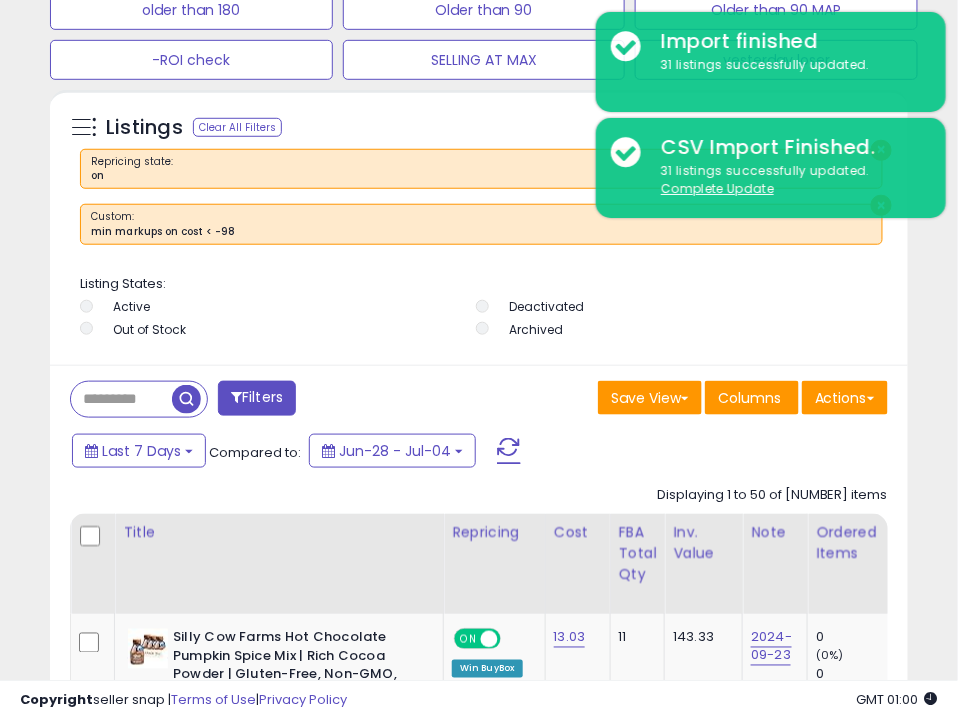 click on "Filters" at bounding box center [257, 398] 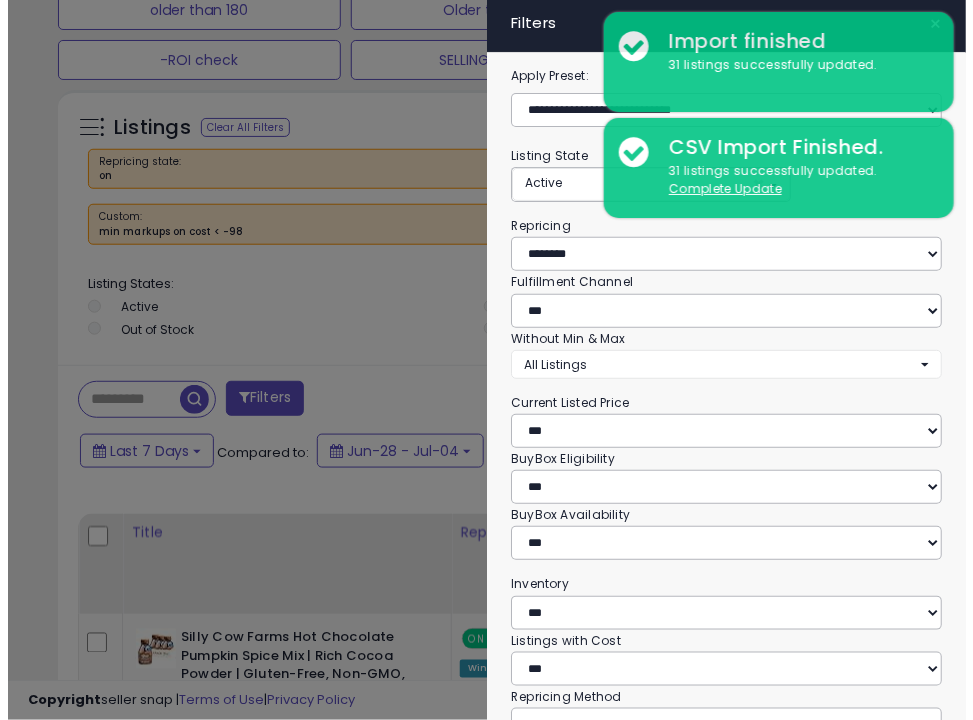 scroll, scrollTop: 999609, scrollLeft: 999136, axis: both 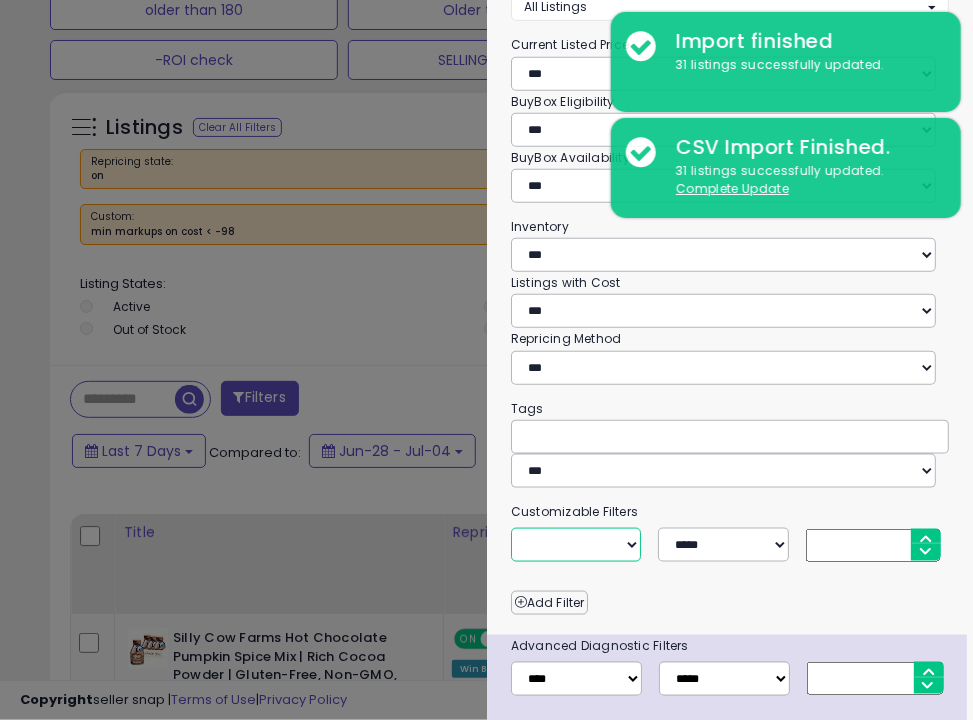 click on "**********" at bounding box center (576, 545) 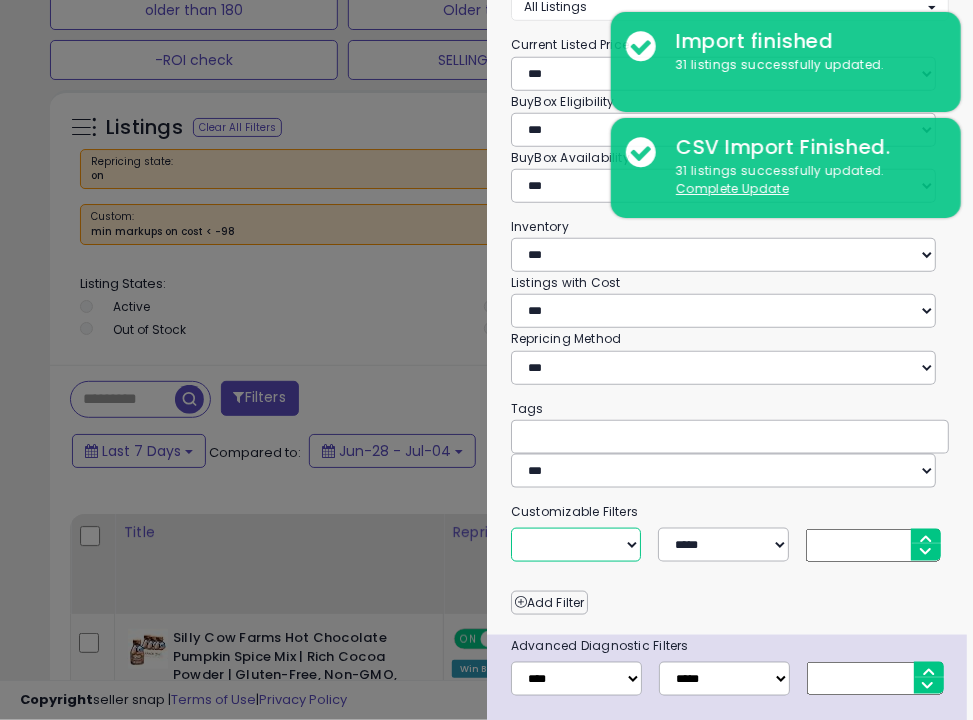 select on "**********" 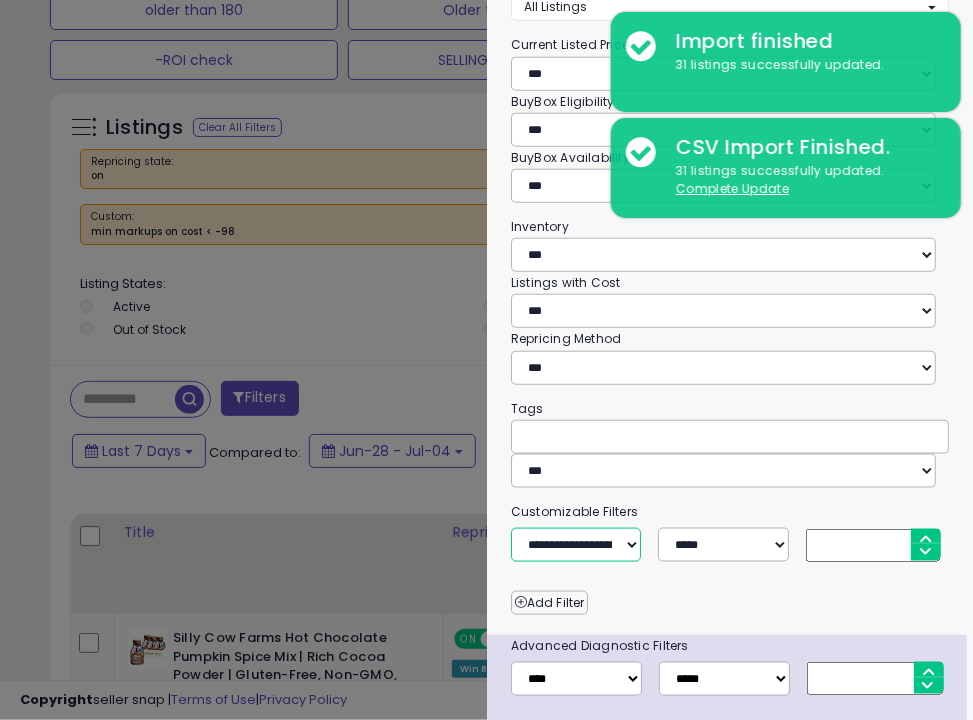 click on "**********" at bounding box center [576, 545] 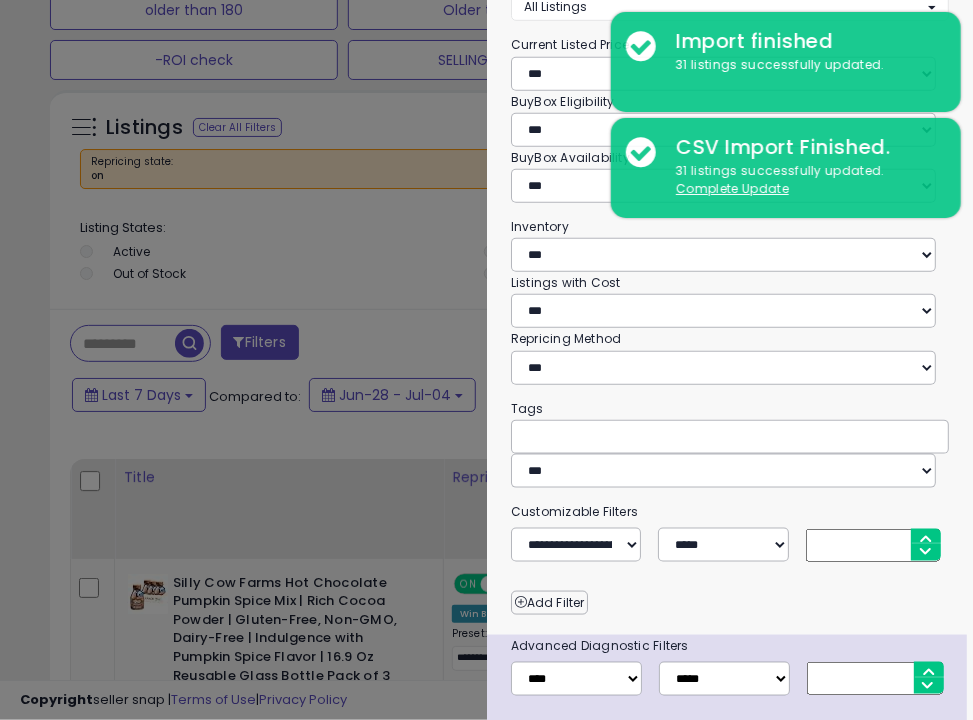click on "**********" 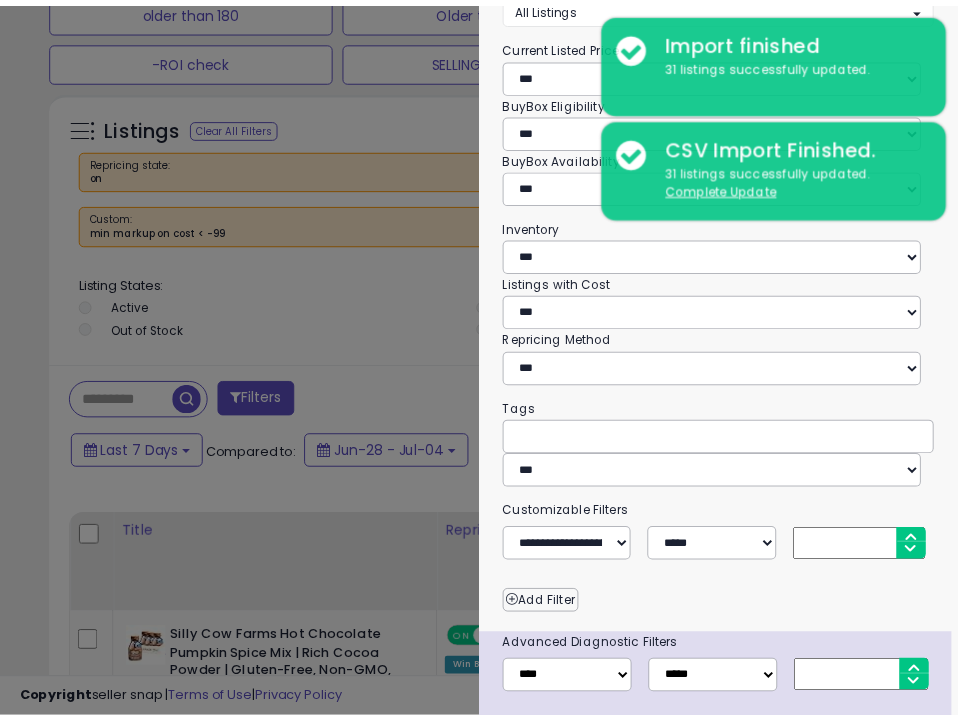 scroll, scrollTop: 487, scrollLeft: 0, axis: vertical 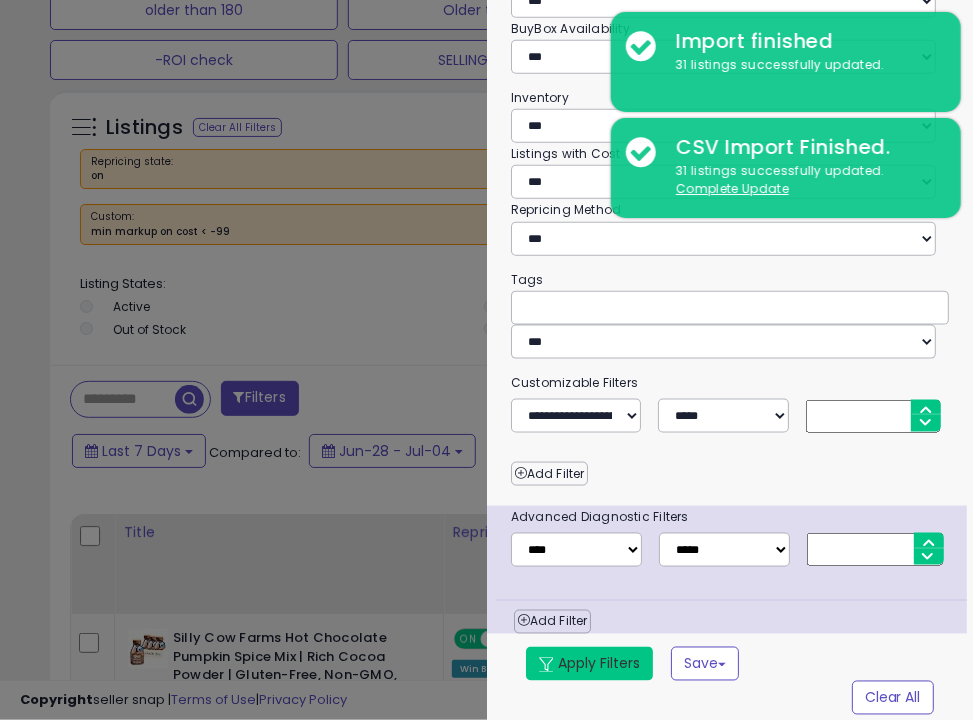 type on "***" 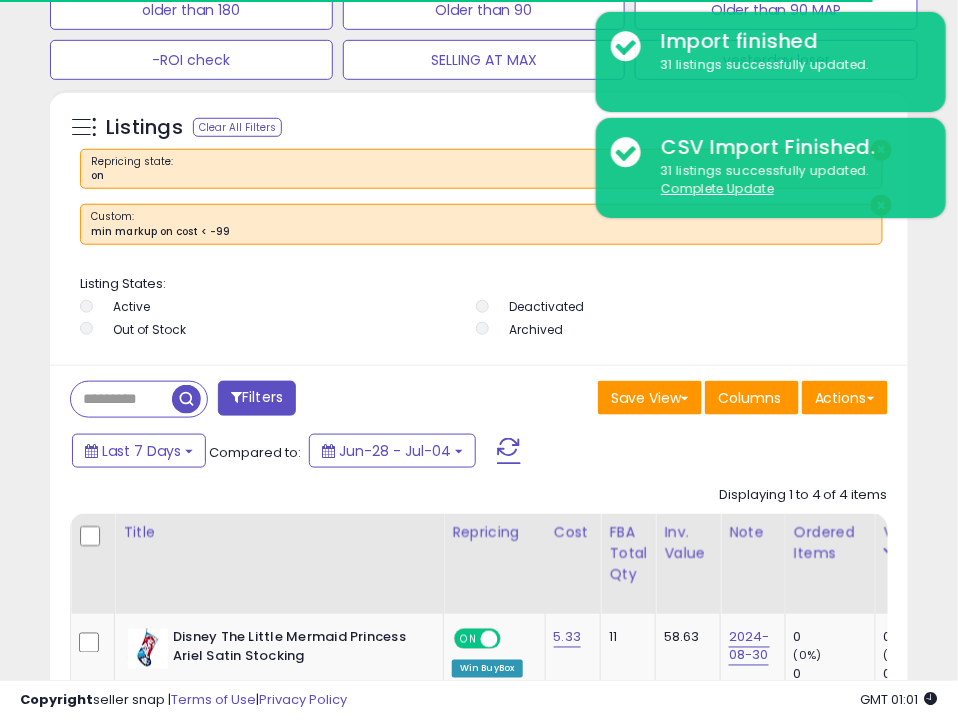 scroll, scrollTop: 390, scrollLeft: 848, axis: both 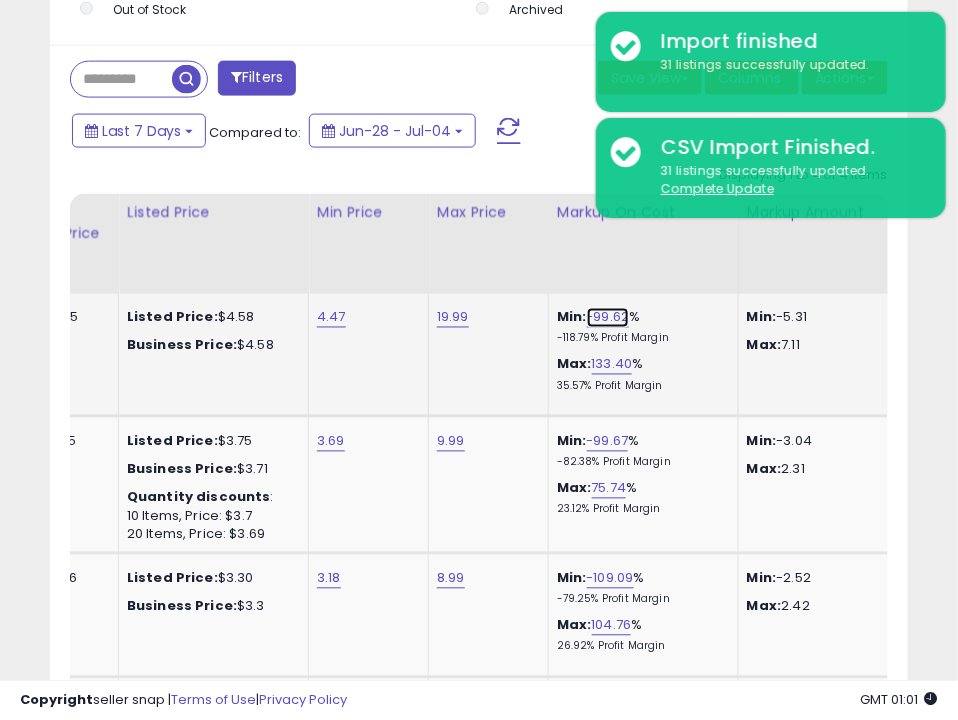 click on "-99.62" at bounding box center (608, 318) 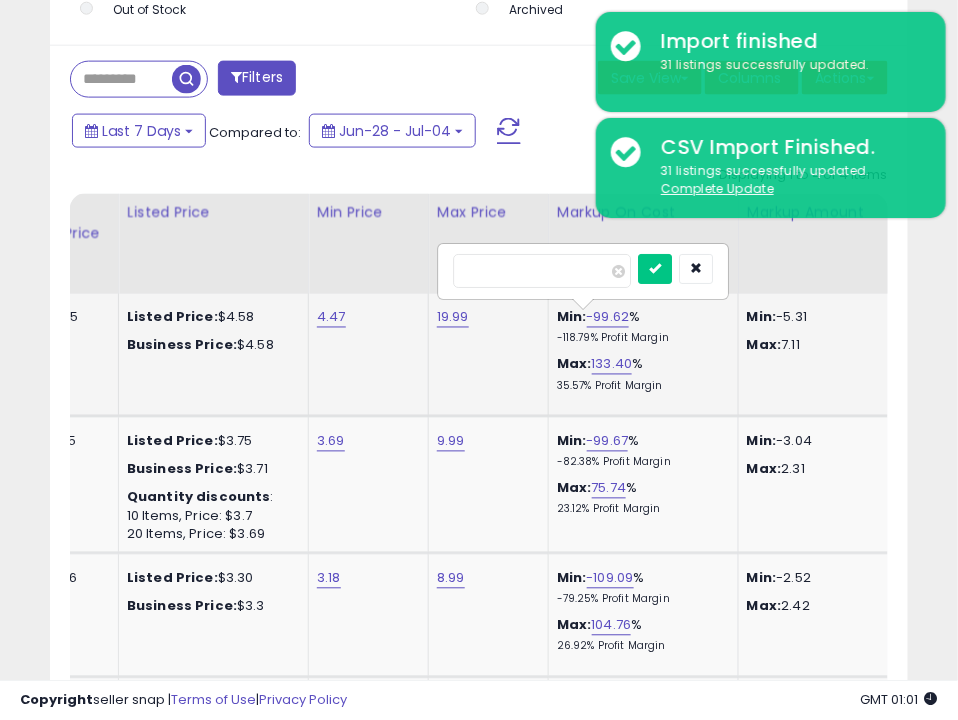 drag, startPoint x: 524, startPoint y: 269, endPoint x: 476, endPoint y: 276, distance: 48.507732 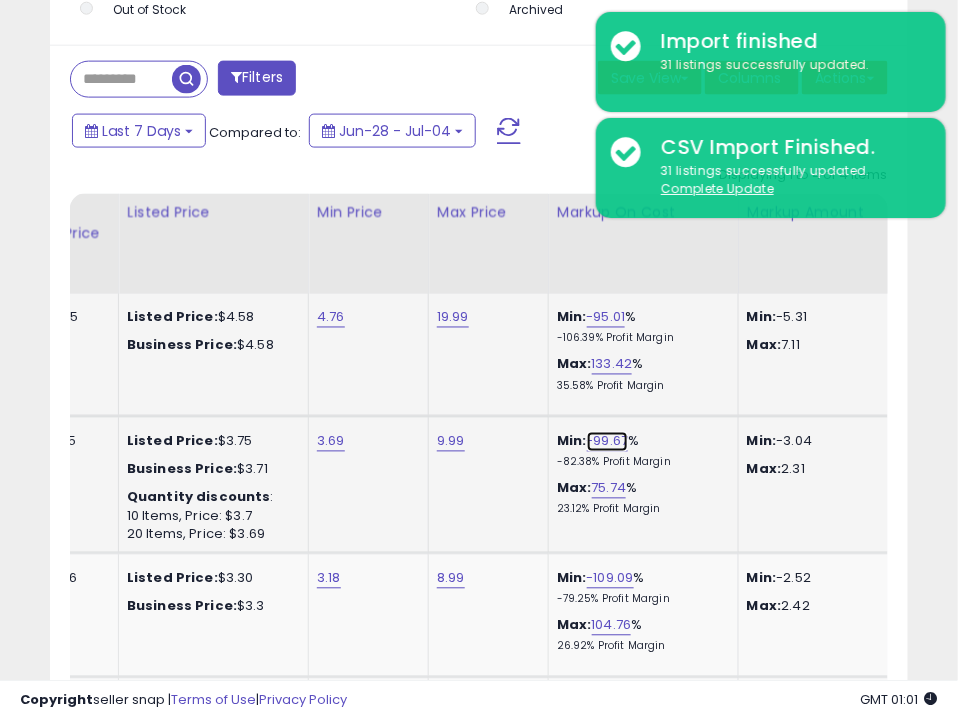 click on "-99.67" at bounding box center [608, 442] 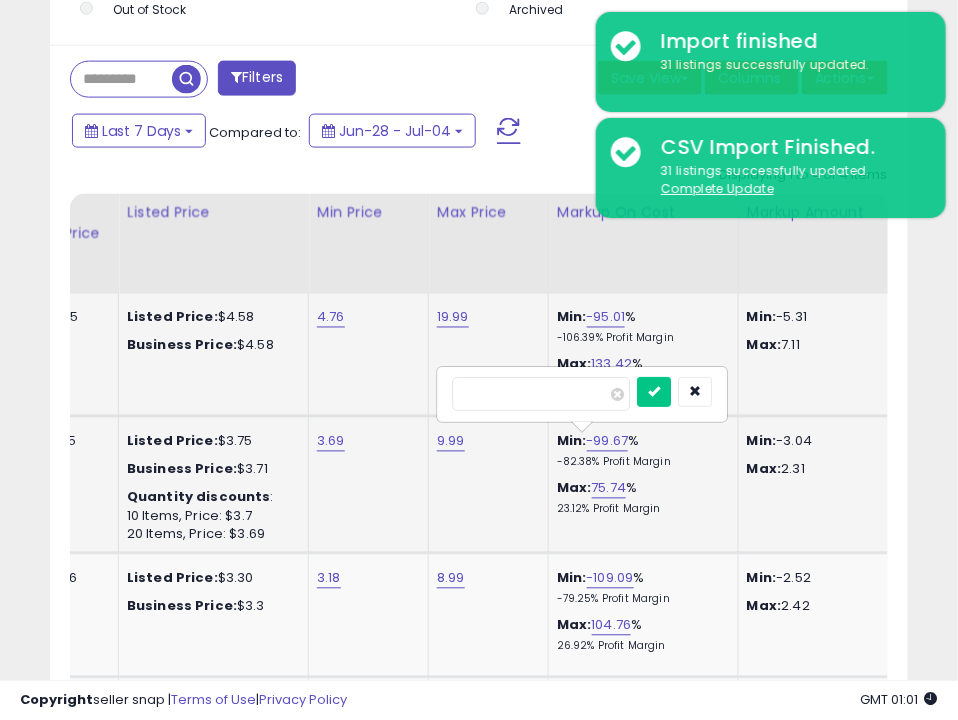type on "***" 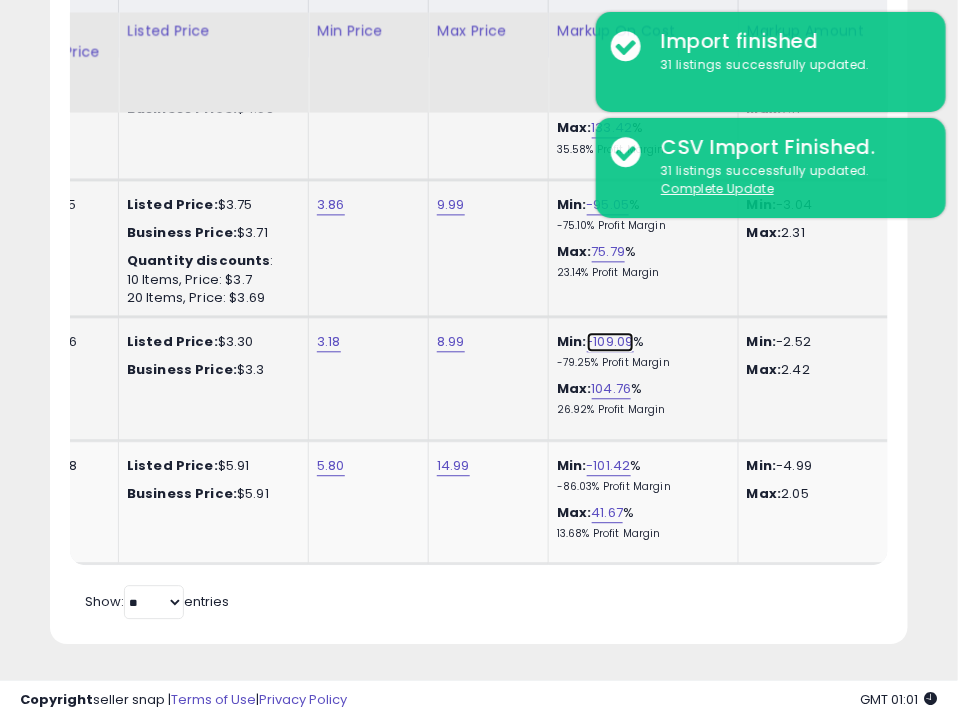click on "-109.09" at bounding box center (610, 343) 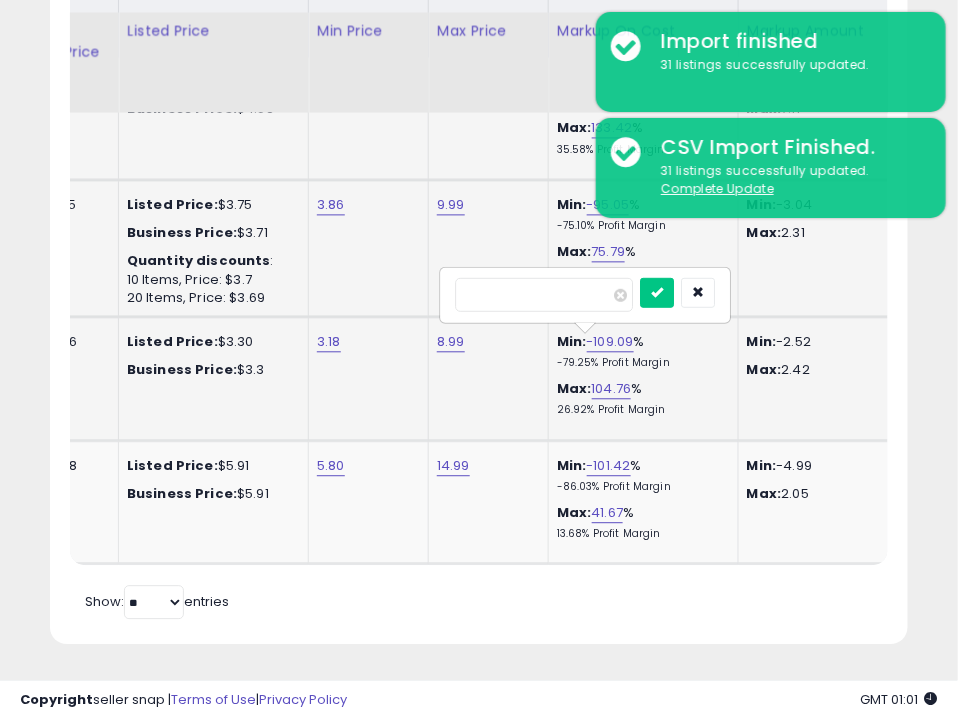 type on "**" 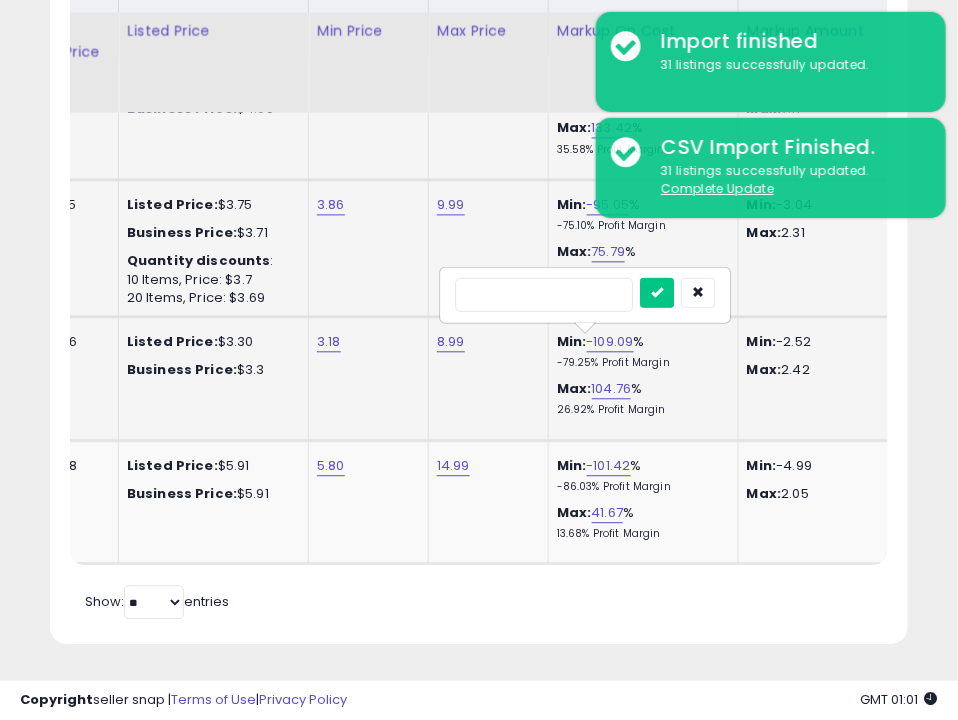 type on "***" 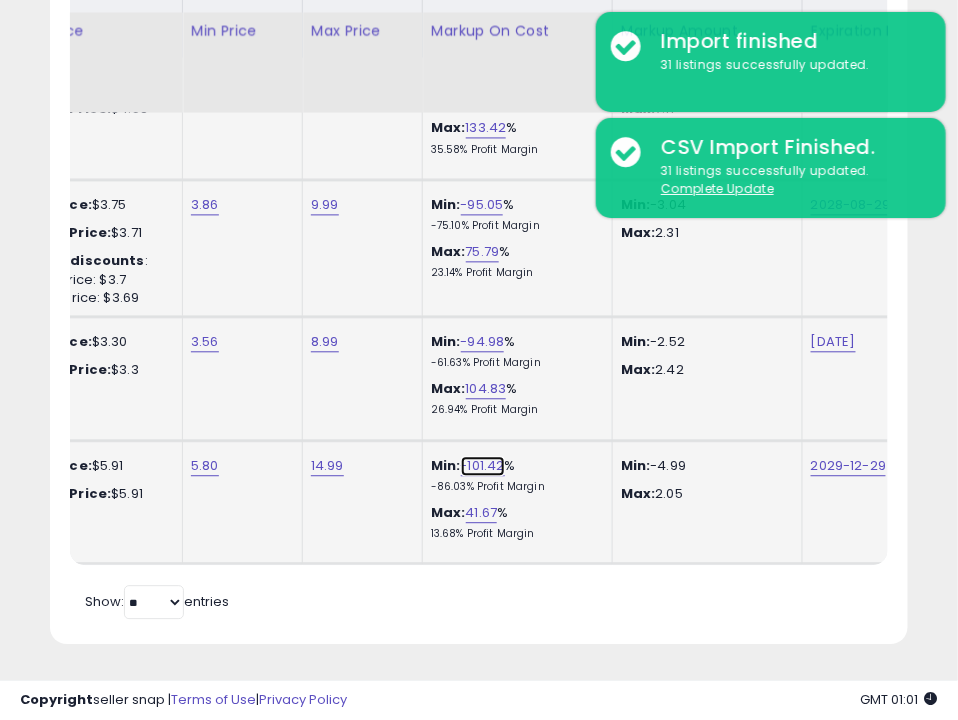 click on "-101.42" at bounding box center (483, 467) 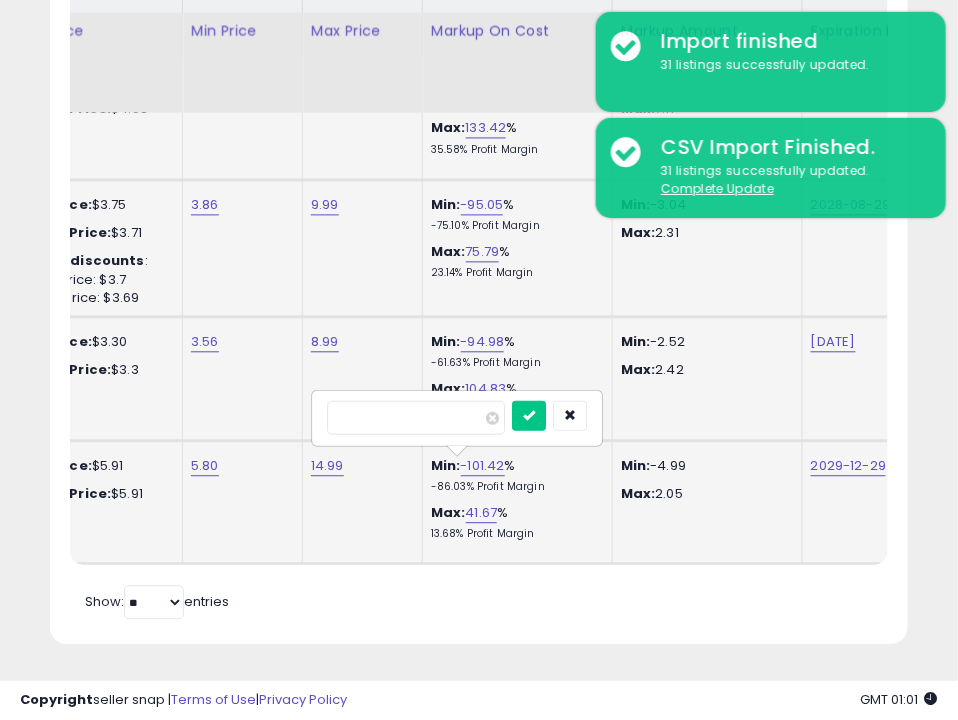 type on "**" 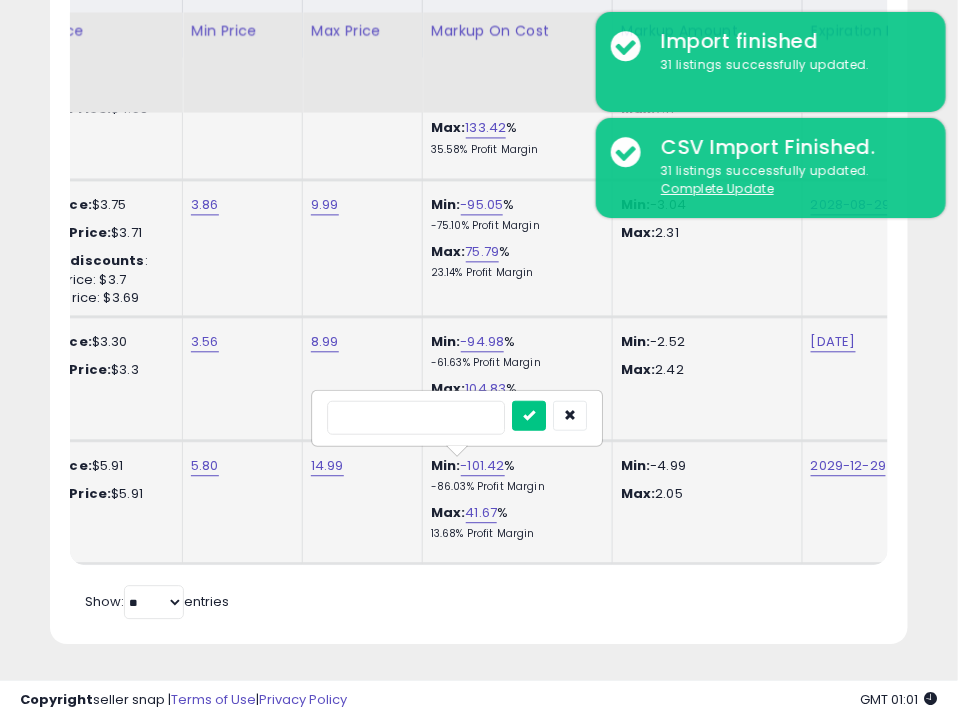 type on "***" 